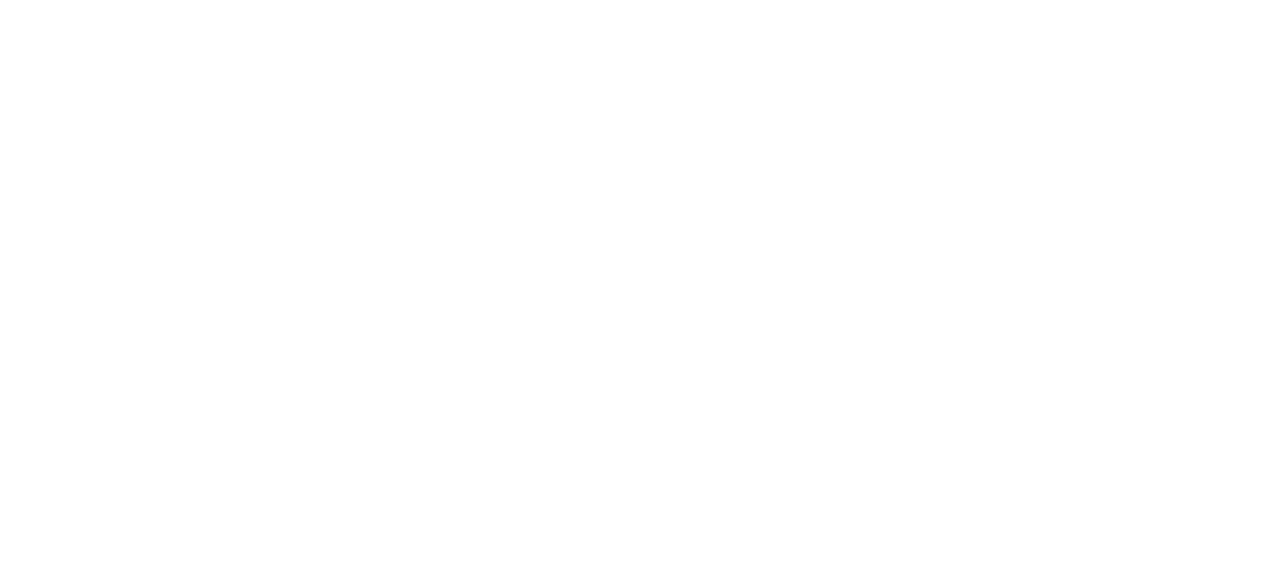 scroll, scrollTop: 0, scrollLeft: 0, axis: both 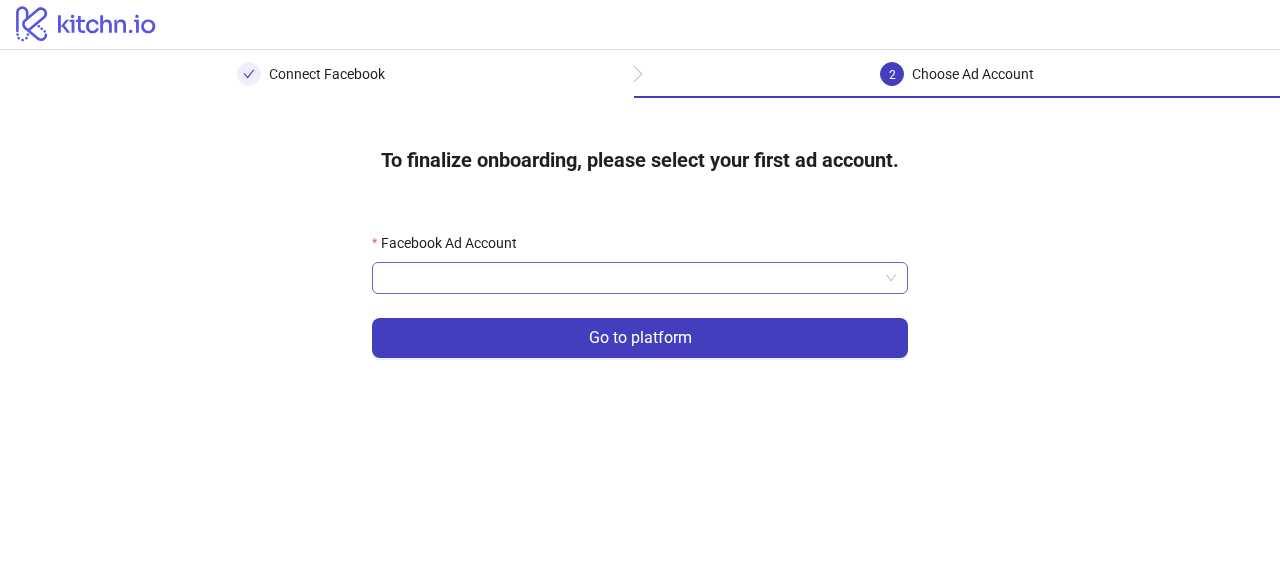 click at bounding box center [640, 278] 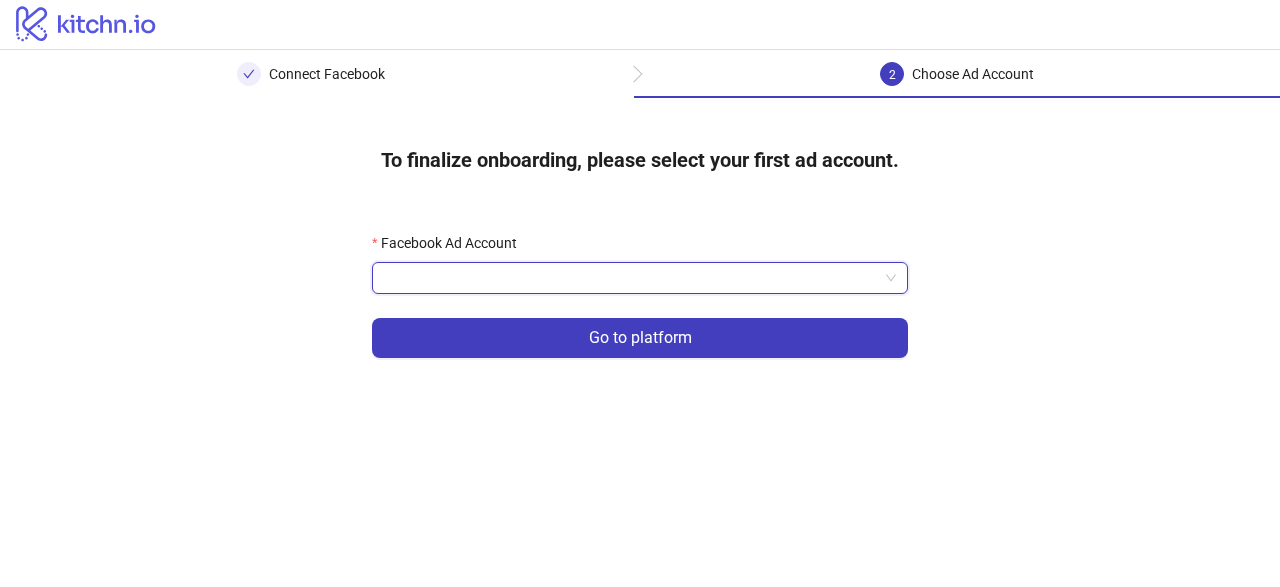 click on "Facebook Ad Account" at bounding box center (631, 278) 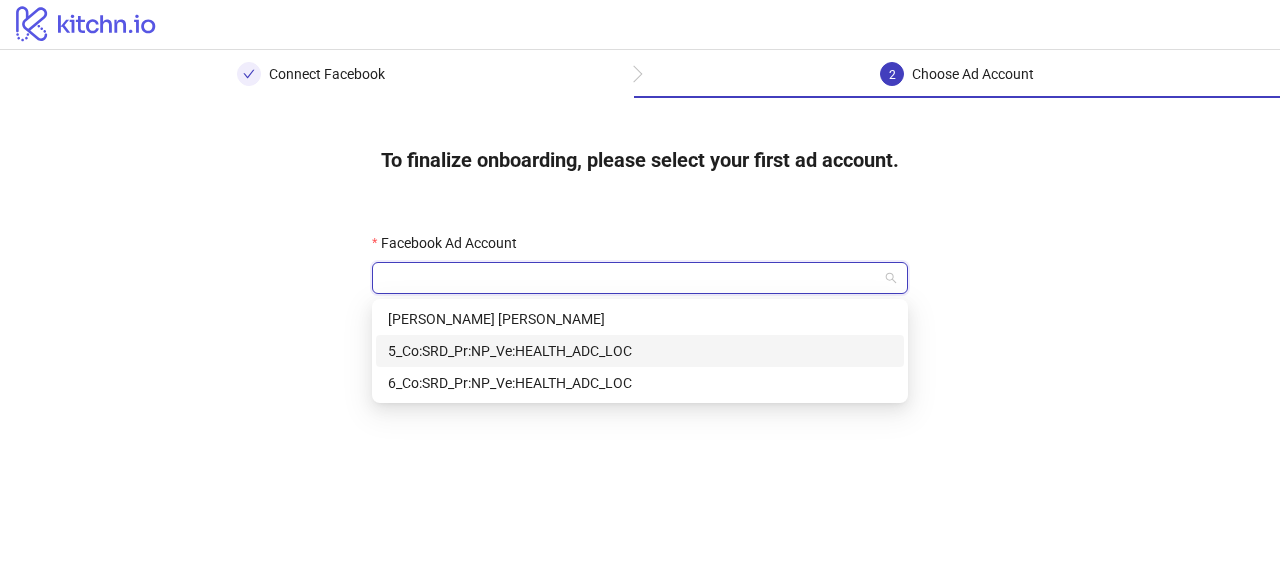 click on "5_Co:SRD_Pr:NP_Ve:HEALTH_ADC_LOC" at bounding box center [640, 351] 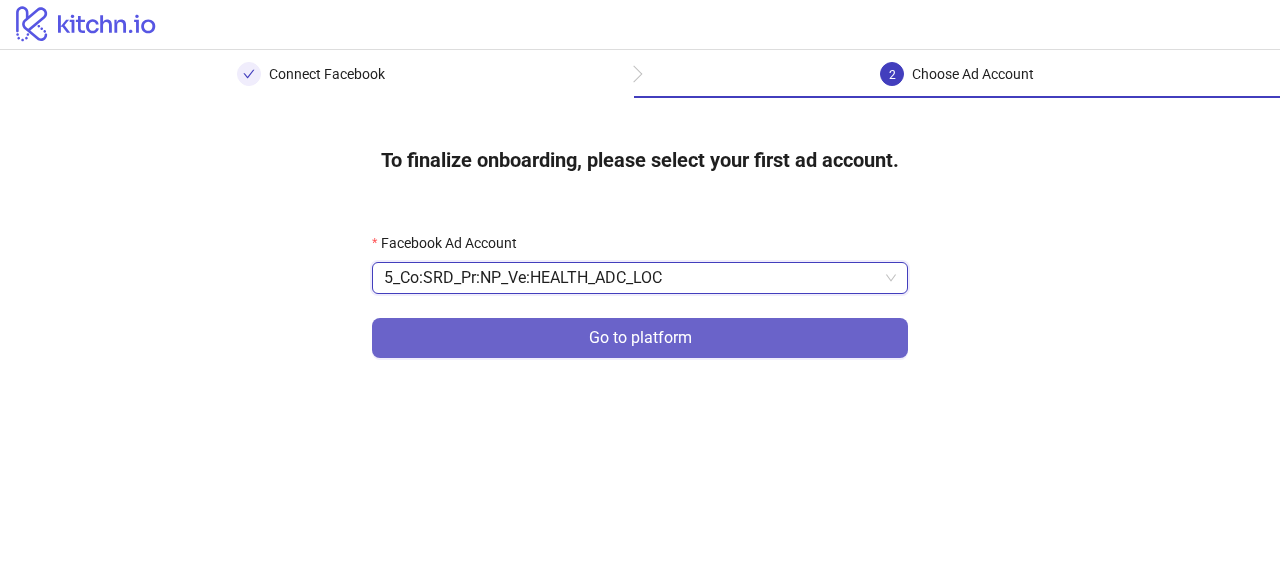 click on "Go to platform" at bounding box center [640, 338] 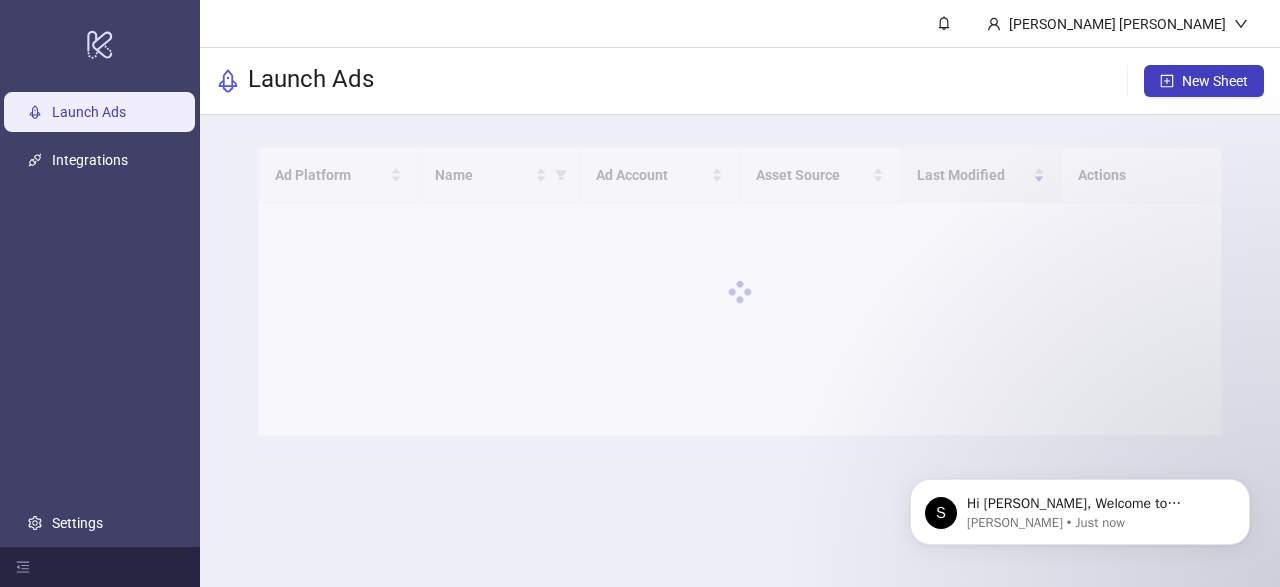 scroll, scrollTop: 0, scrollLeft: 0, axis: both 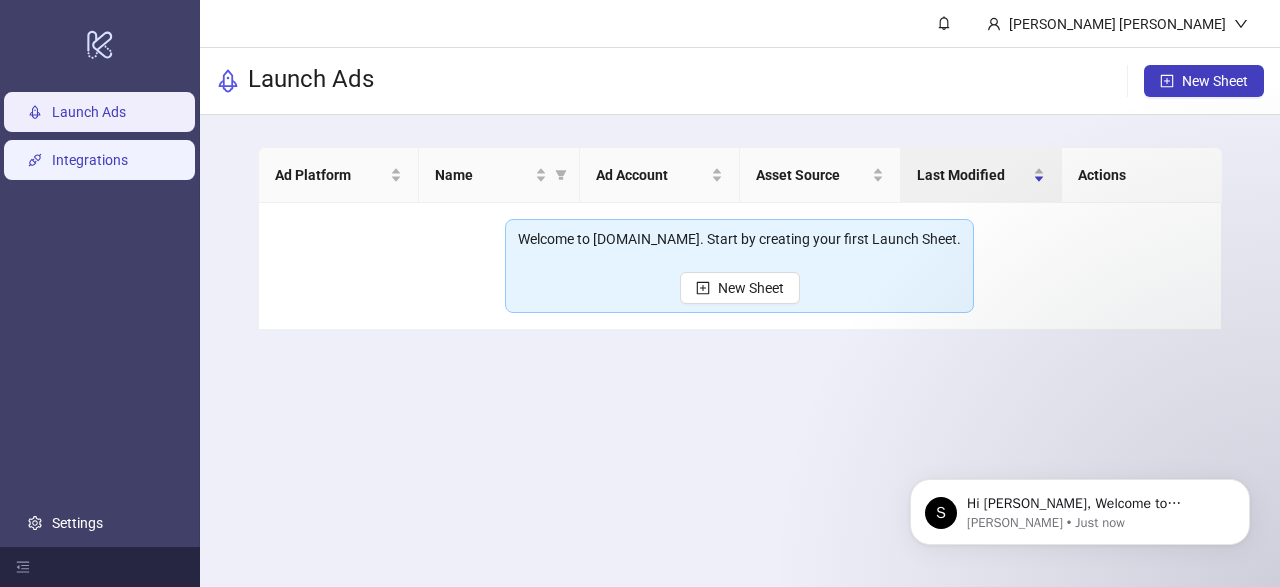 click on "Integrations" at bounding box center (90, 160) 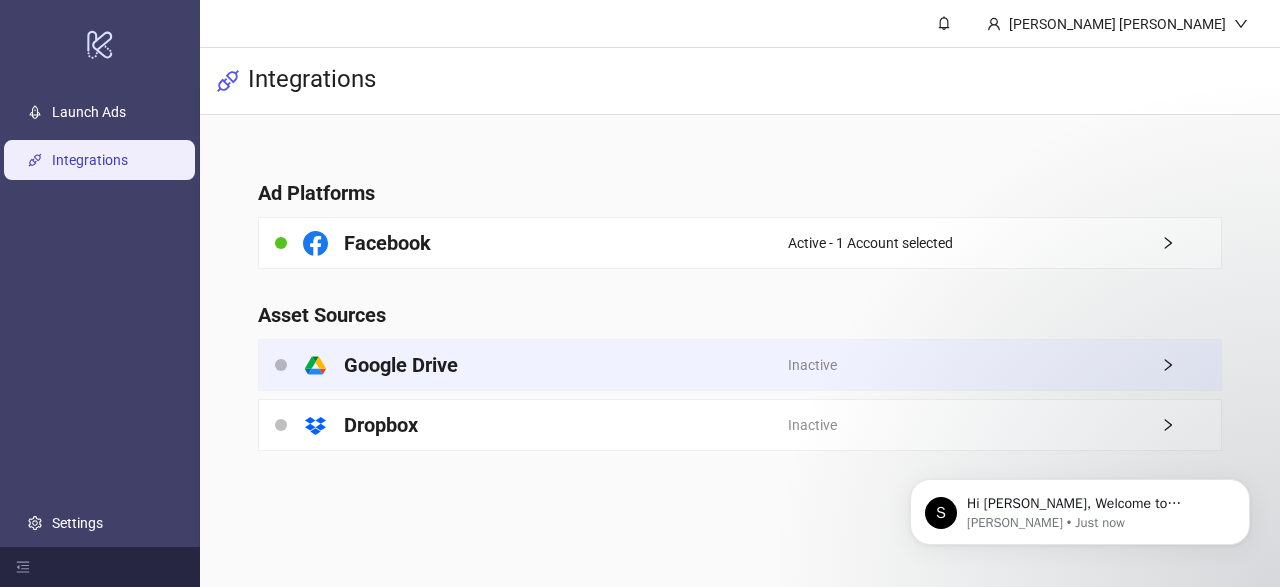 click on "platform/google_drive" 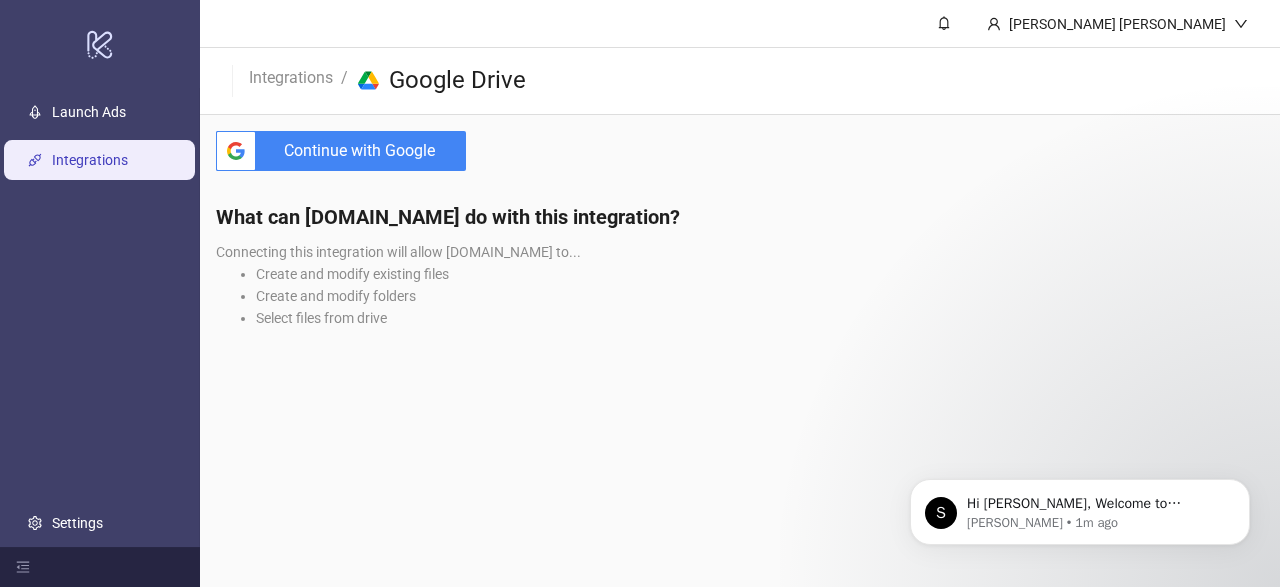 click on "Continue with Google" at bounding box center (365, 151) 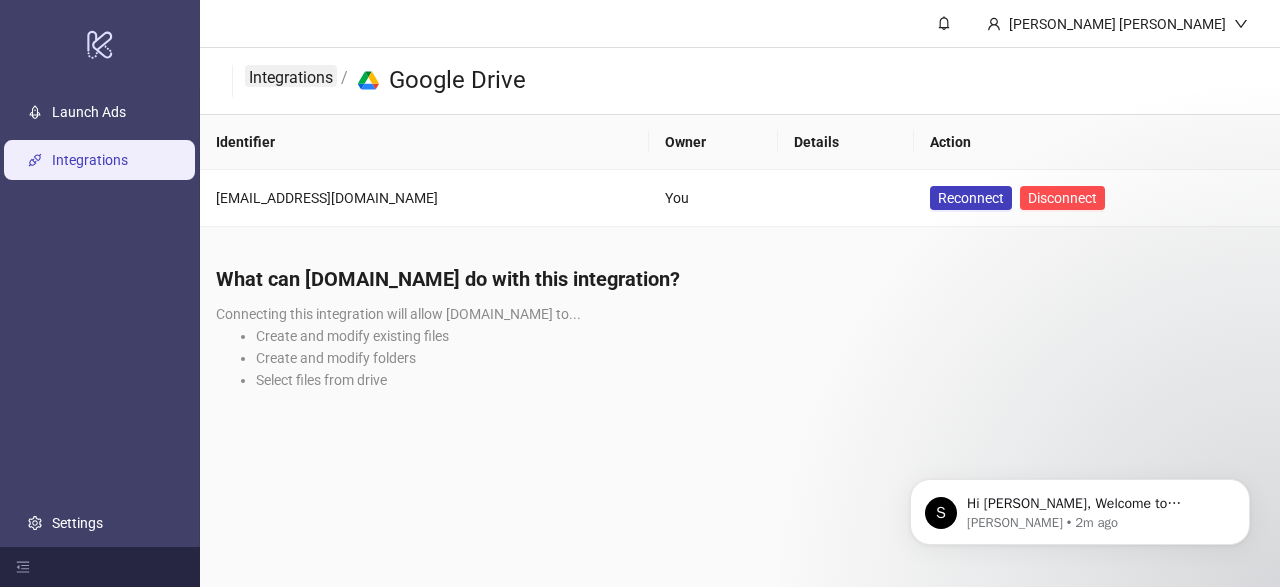 click on "Integrations" at bounding box center [291, 76] 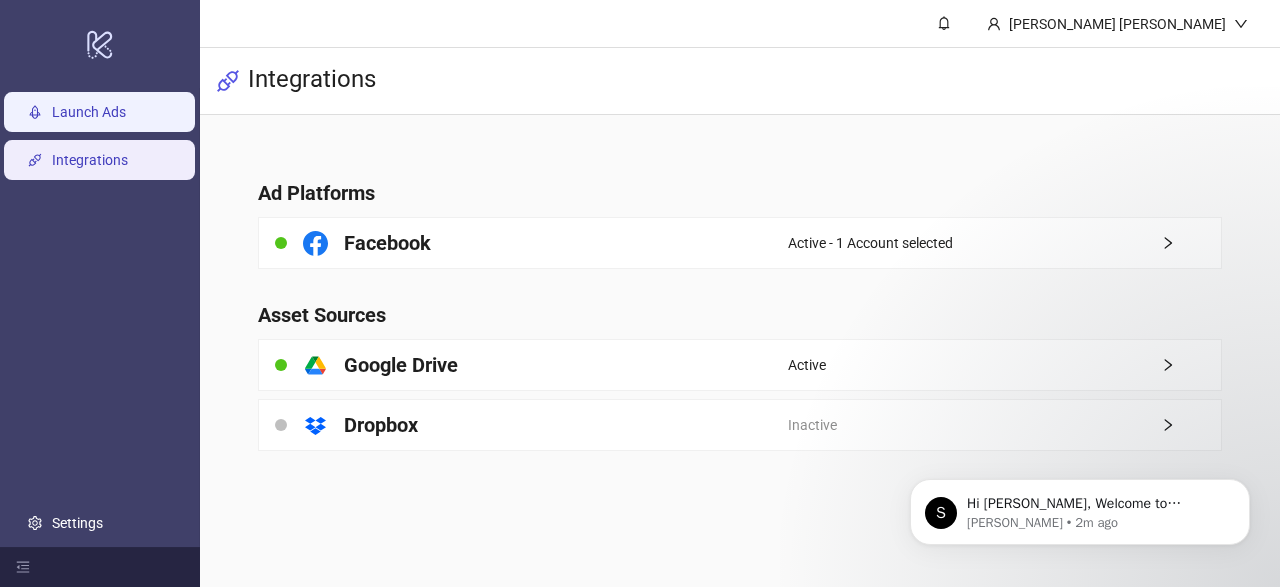 click on "Launch Ads" at bounding box center (89, 112) 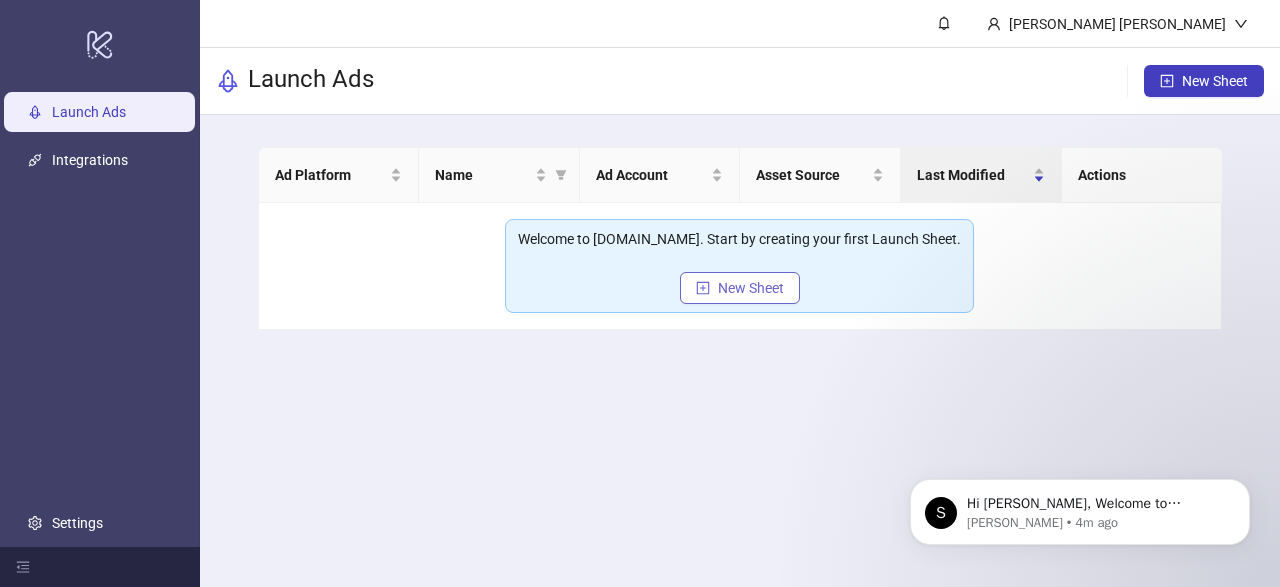 click on "New Sheet" at bounding box center [751, 288] 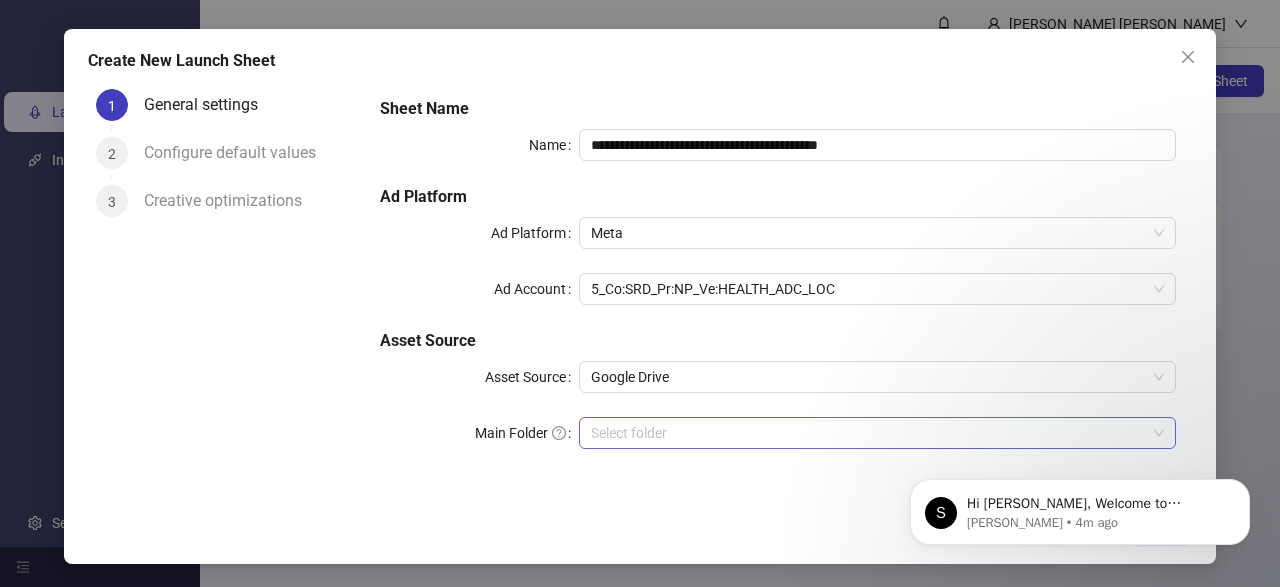click on "Main Folder" at bounding box center (868, 433) 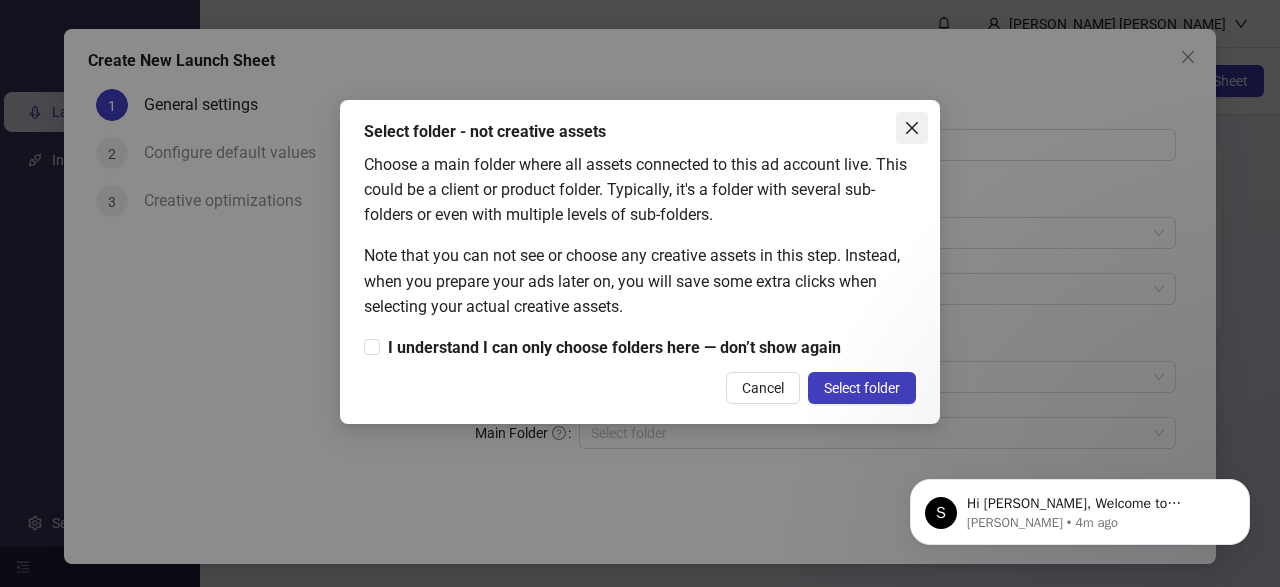 click 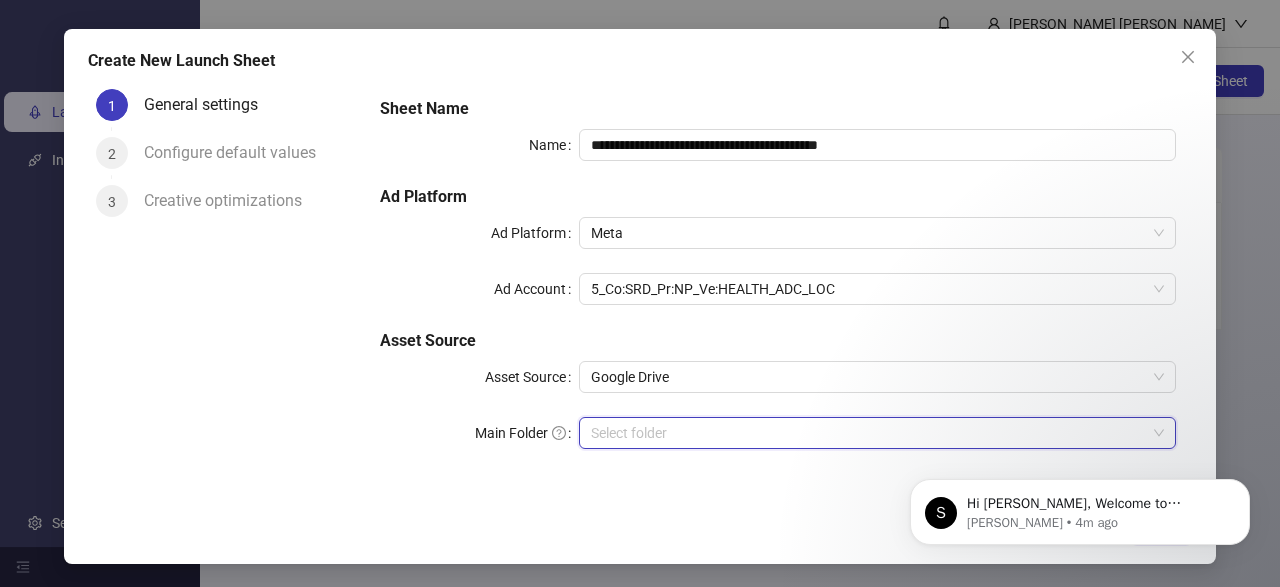 click on "Main Folder" at bounding box center [868, 433] 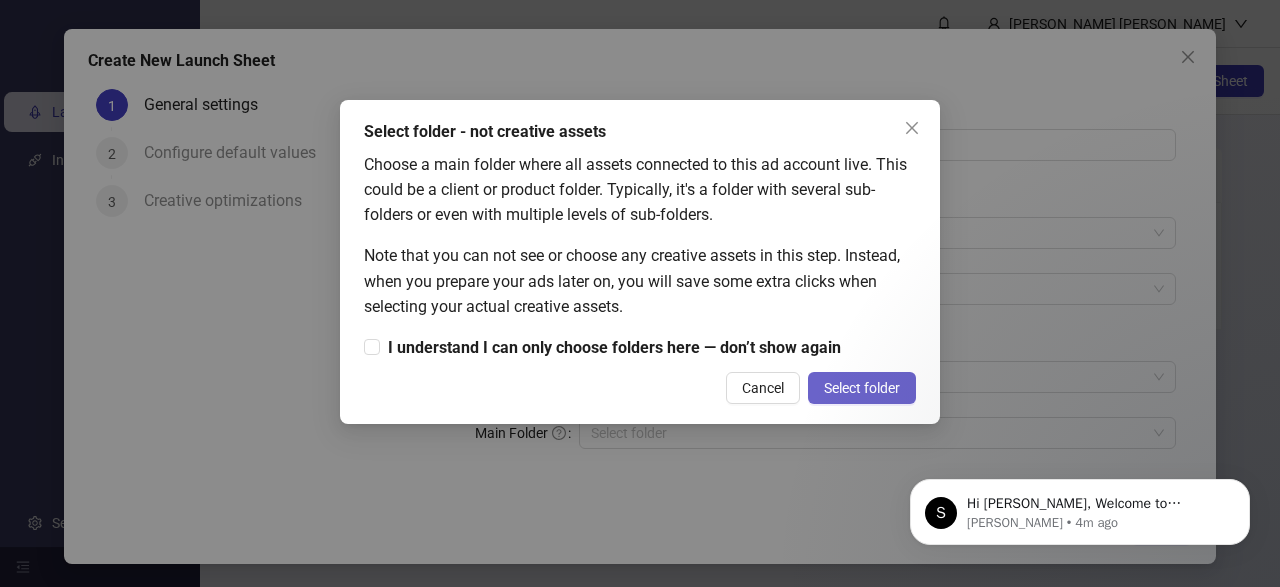 click on "Select folder" at bounding box center (862, 388) 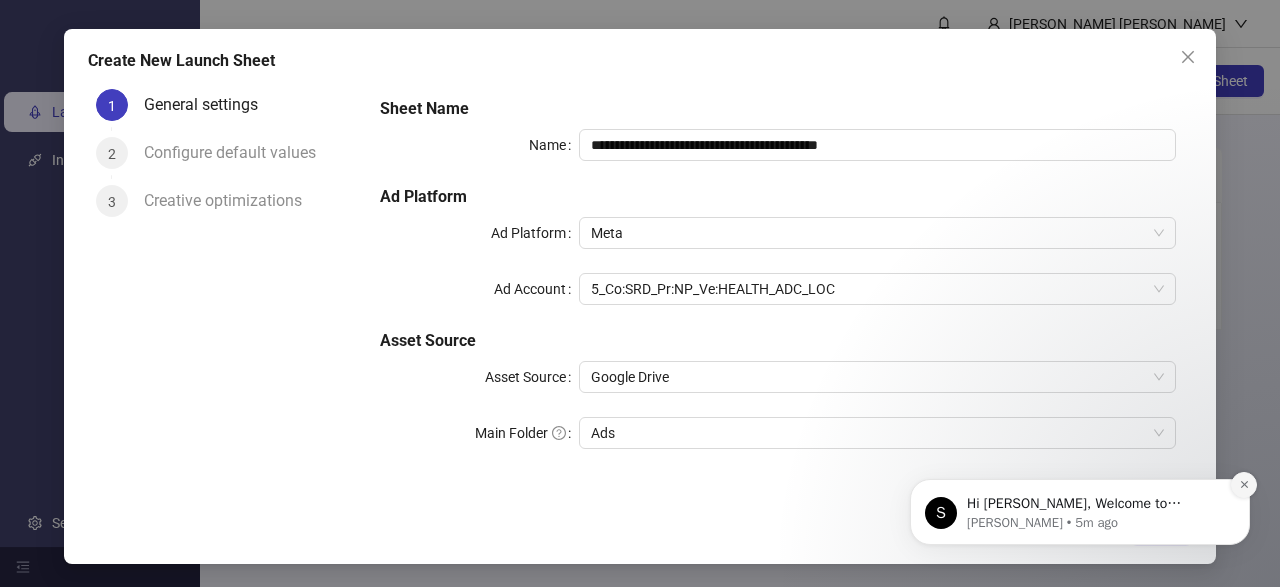 click 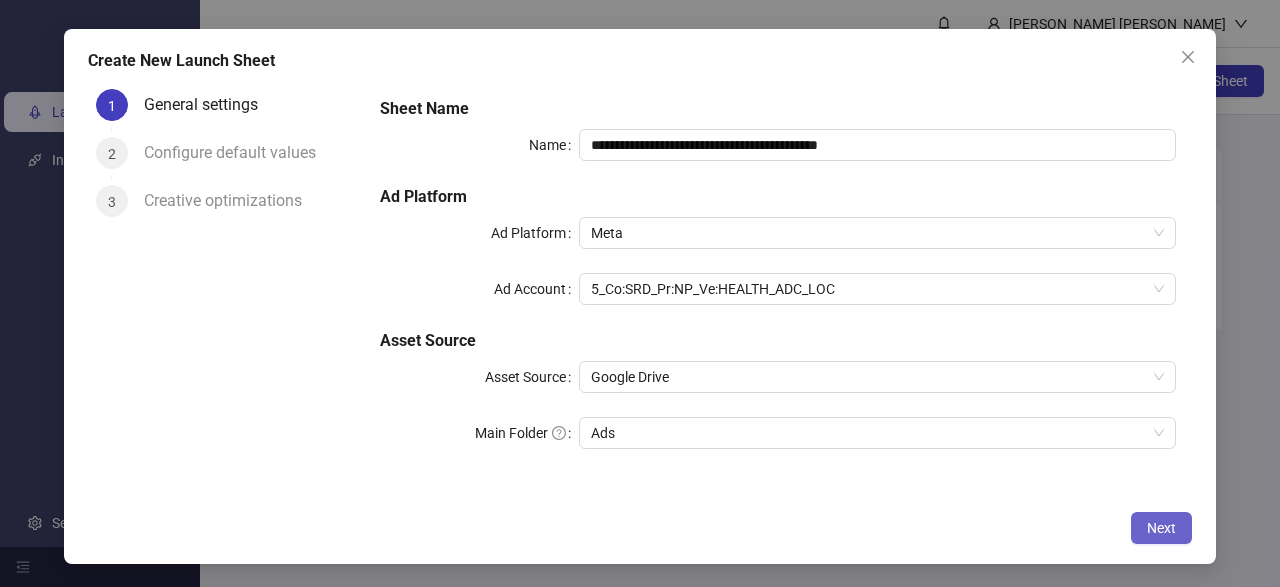 click on "Next" at bounding box center [1161, 528] 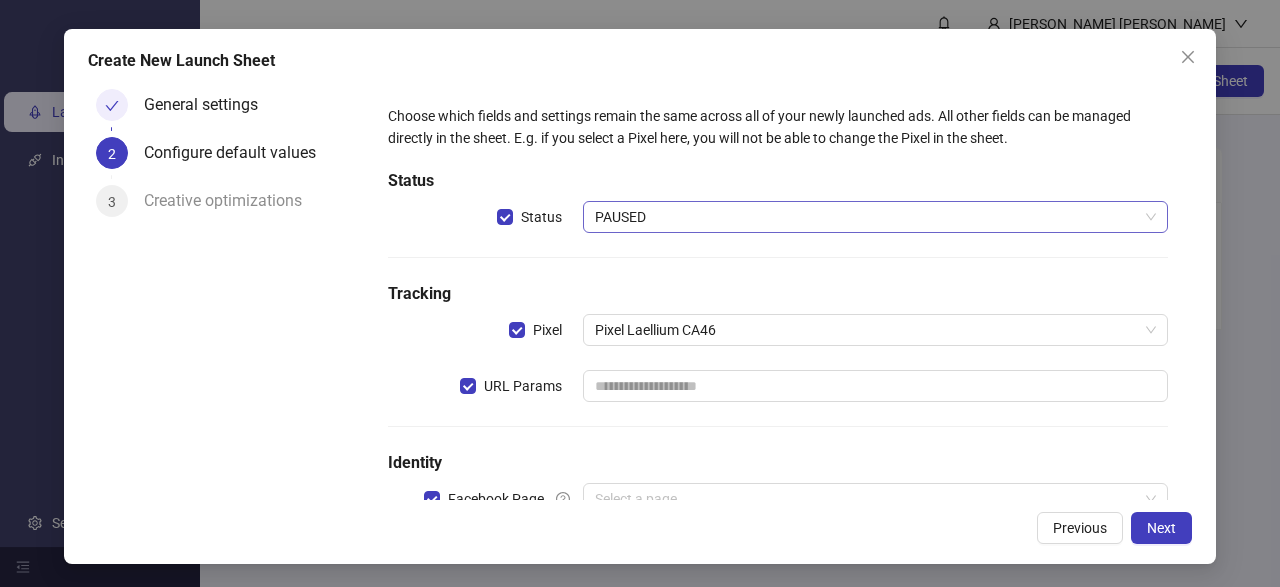 click on "PAUSED" at bounding box center (875, 217) 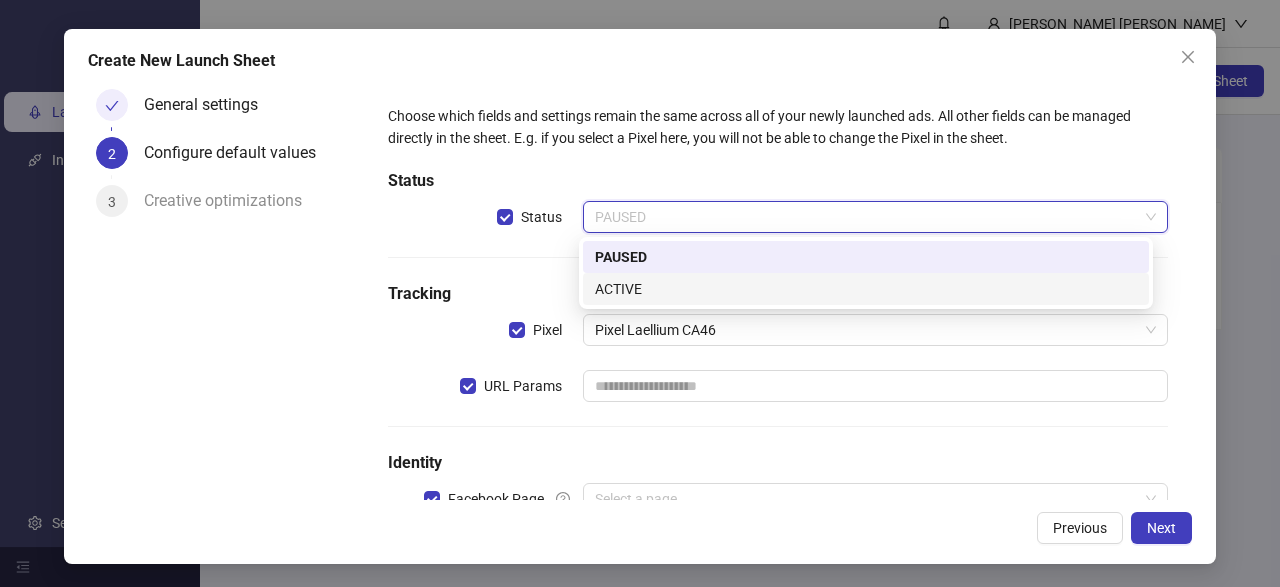 click on "ACTIVE" at bounding box center [866, 289] 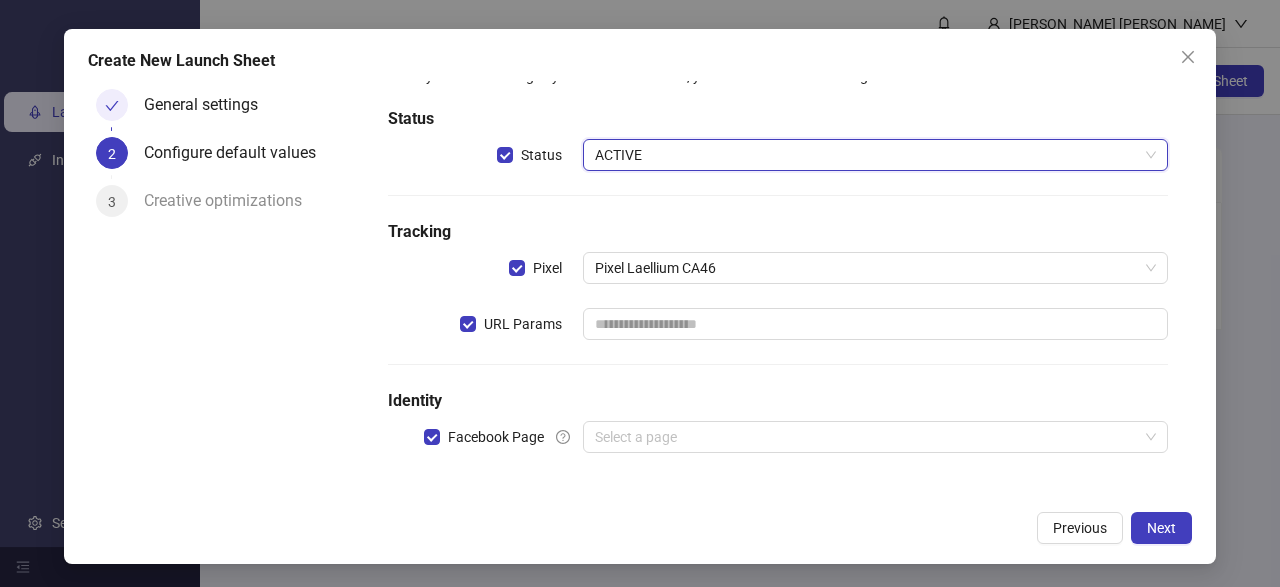 scroll, scrollTop: 63, scrollLeft: 0, axis: vertical 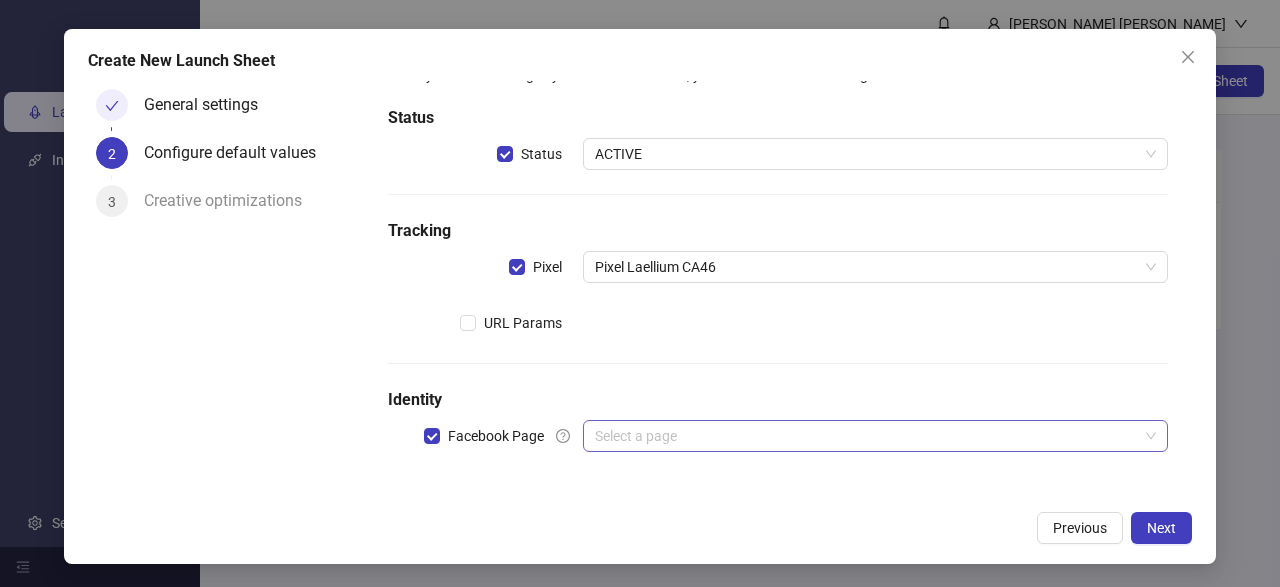 click at bounding box center [866, 436] 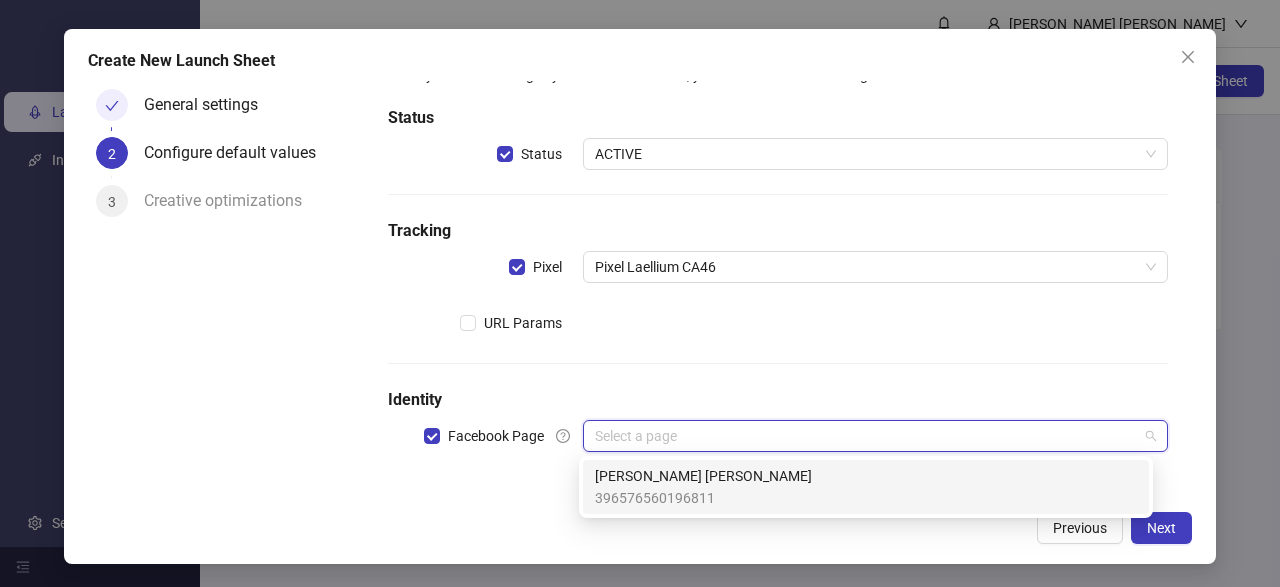 click on "Choose which fields and settings remain the same across all of your newly launched ads. All other fields can be managed directly in the sheet. E.g. if you select a Pixel here, you will not be able to change the Pixel in the sheet. Status Status ACTIVE Tracking Pixel Pixel Laellium CA46 URL Params Identity Facebook Page Select a page" at bounding box center [778, 258] 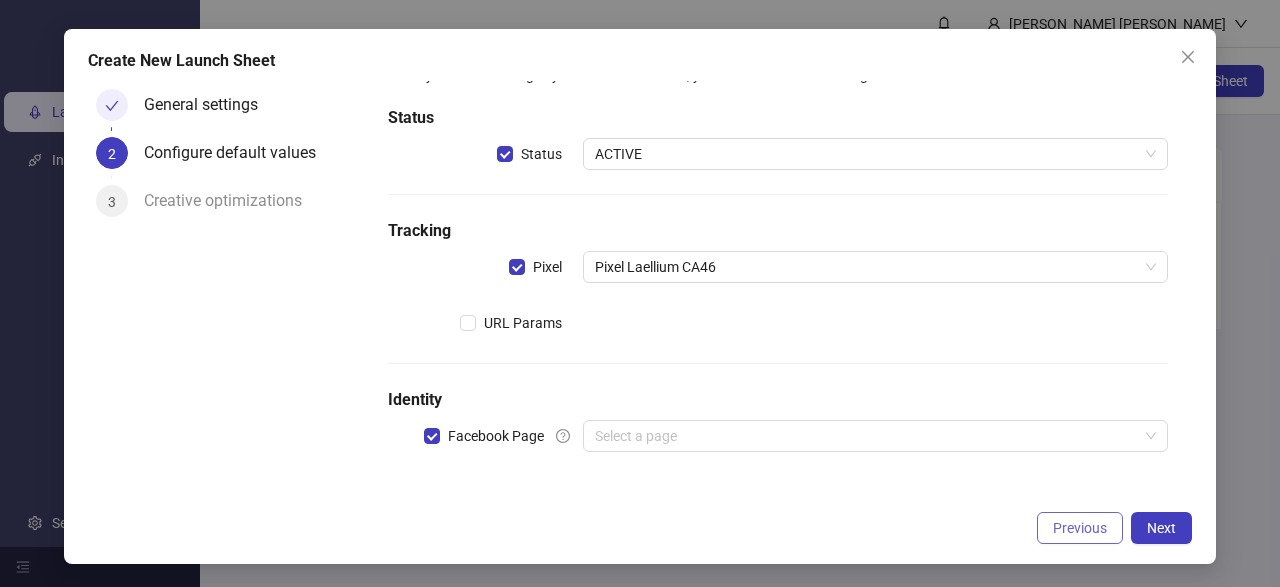 click on "Previous" at bounding box center [1080, 528] 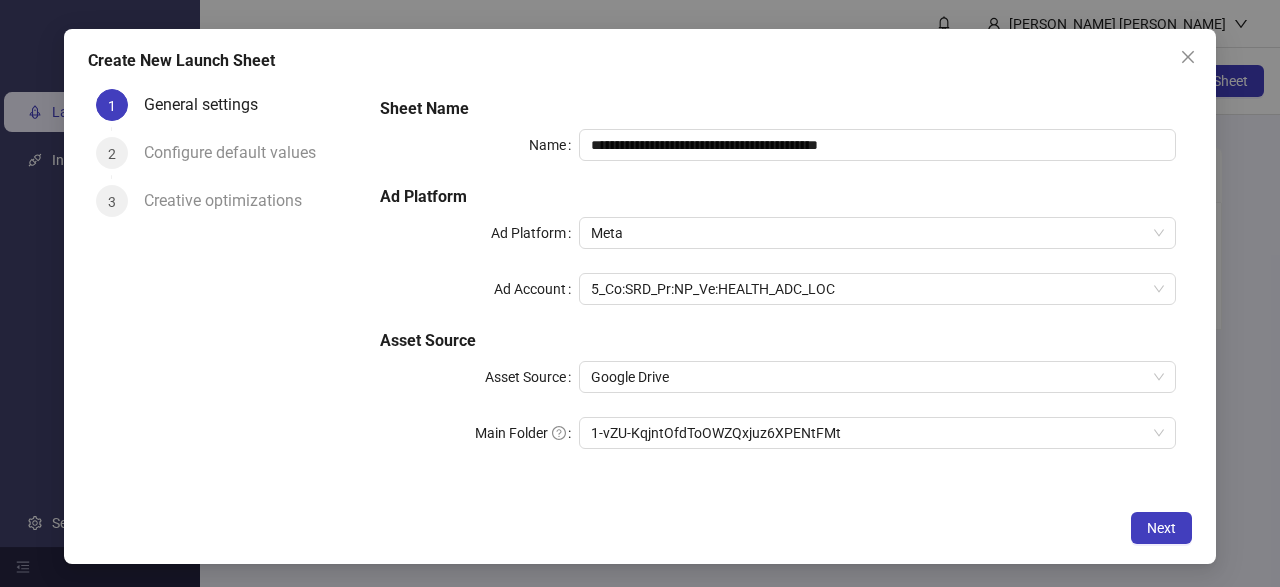 scroll, scrollTop: 0, scrollLeft: 0, axis: both 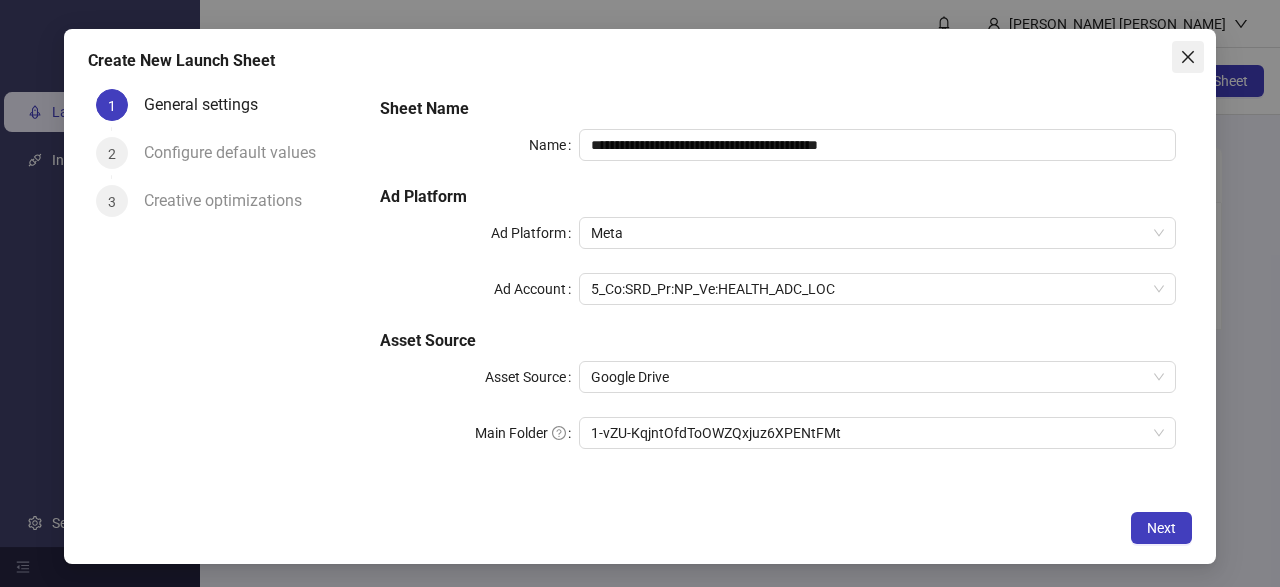 click 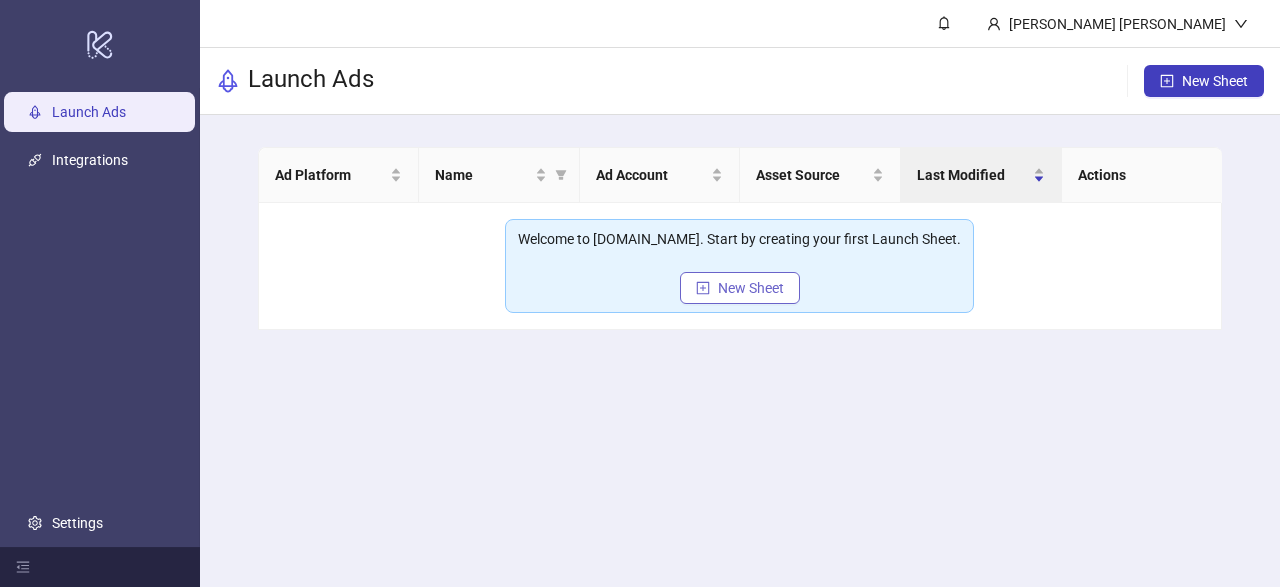 click on "New Sheet" at bounding box center [740, 288] 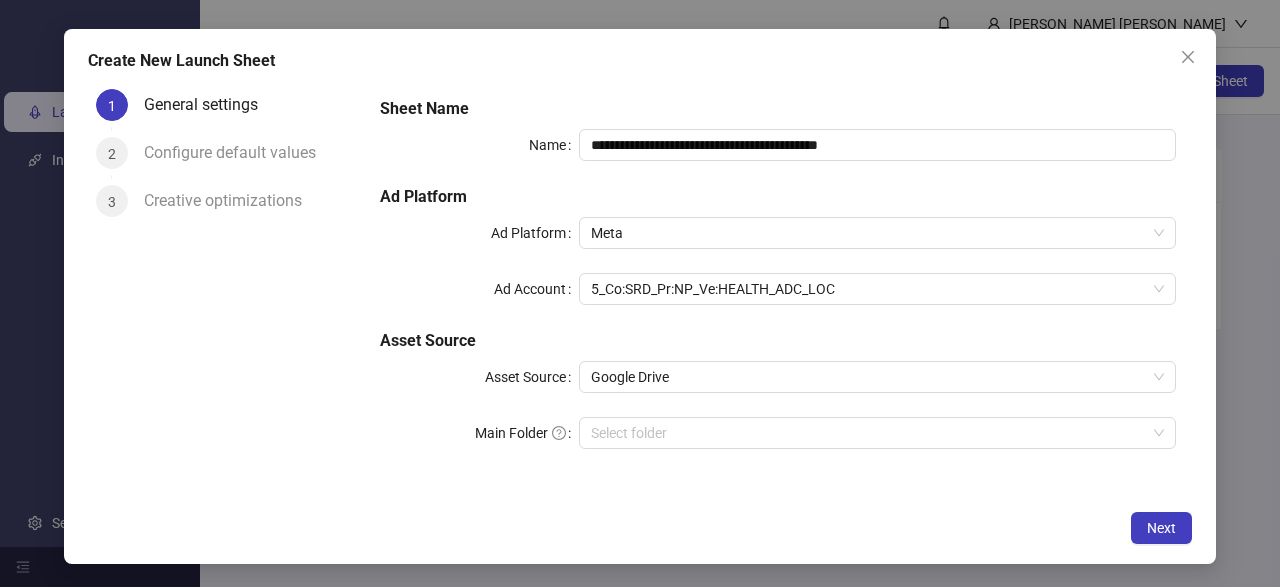 click on "Configure default values" at bounding box center (238, 153) 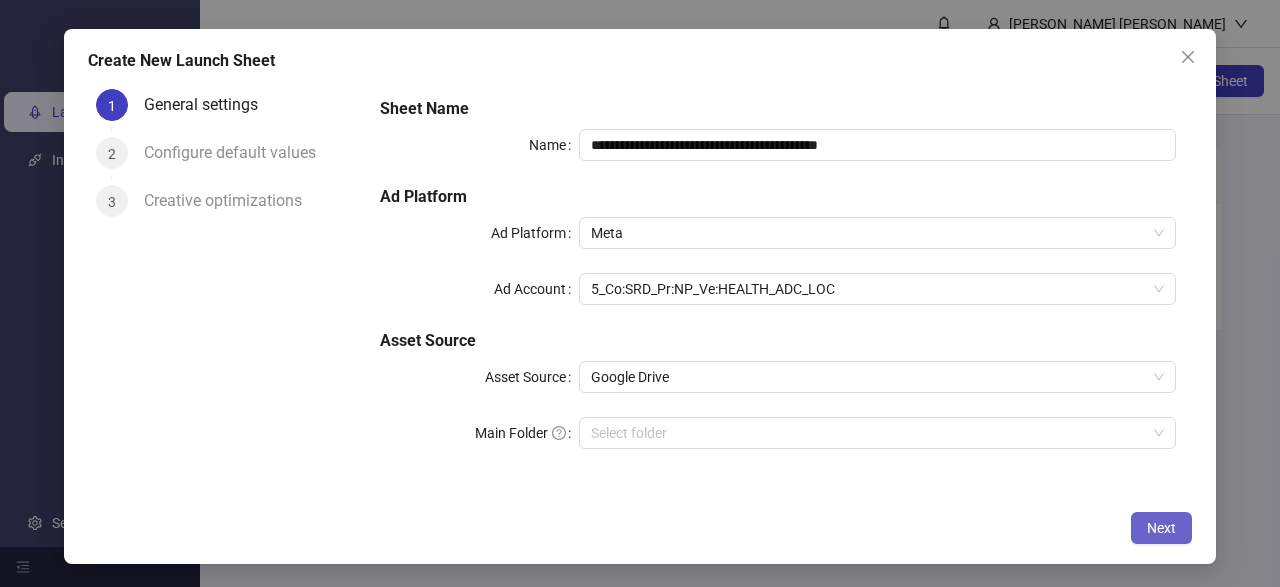 click on "Next" at bounding box center [1161, 528] 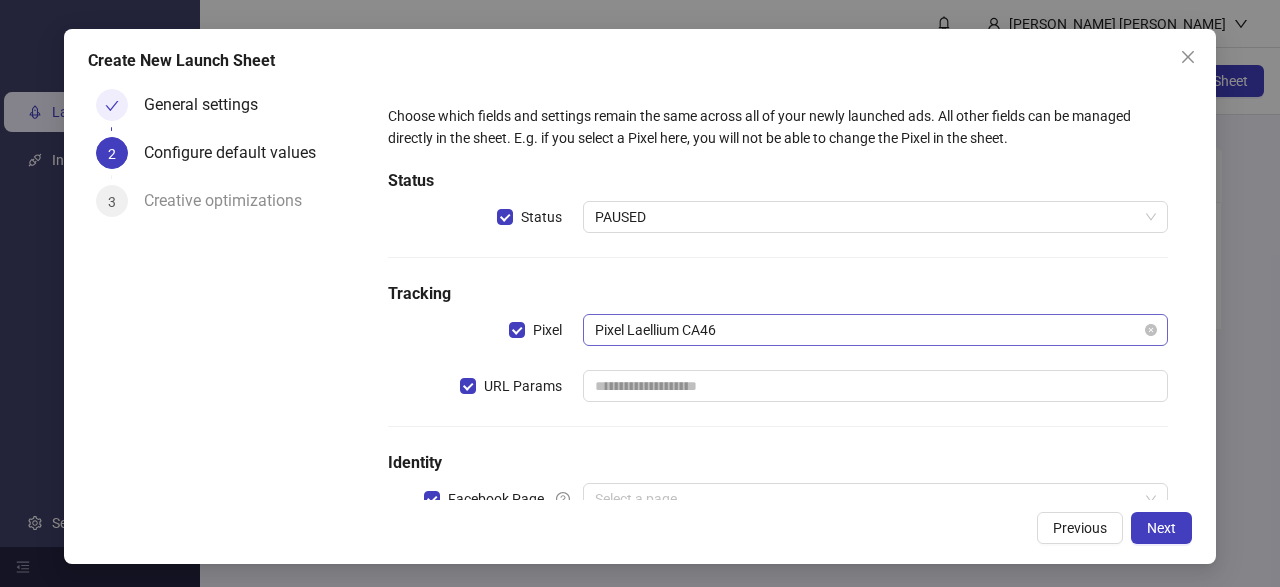 scroll, scrollTop: 63, scrollLeft: 0, axis: vertical 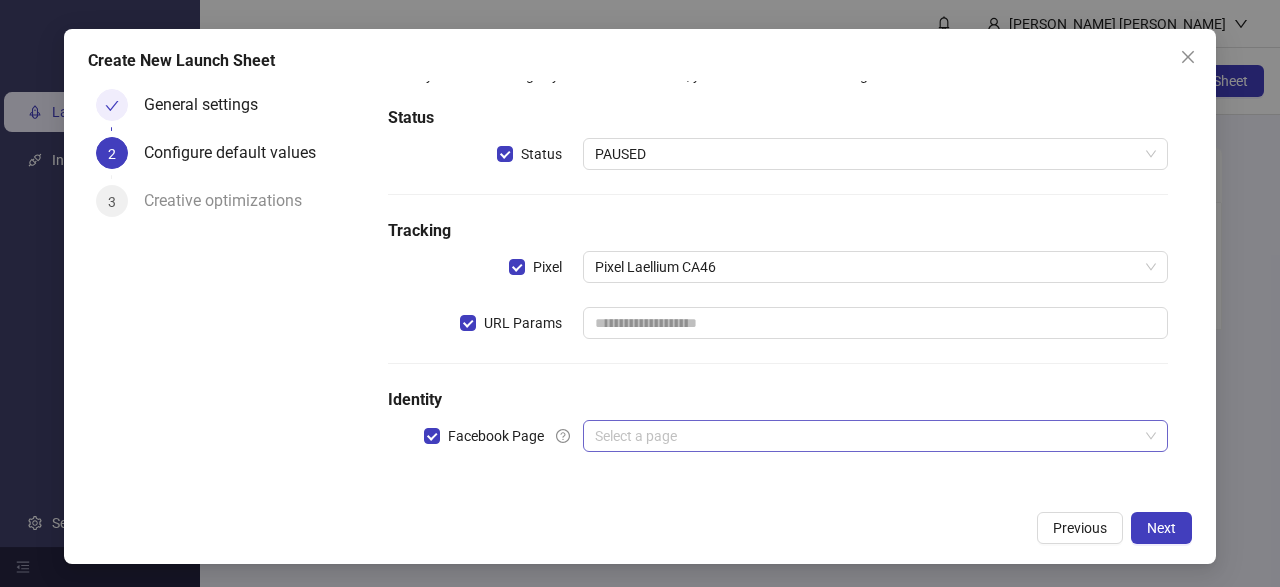 click at bounding box center [866, 436] 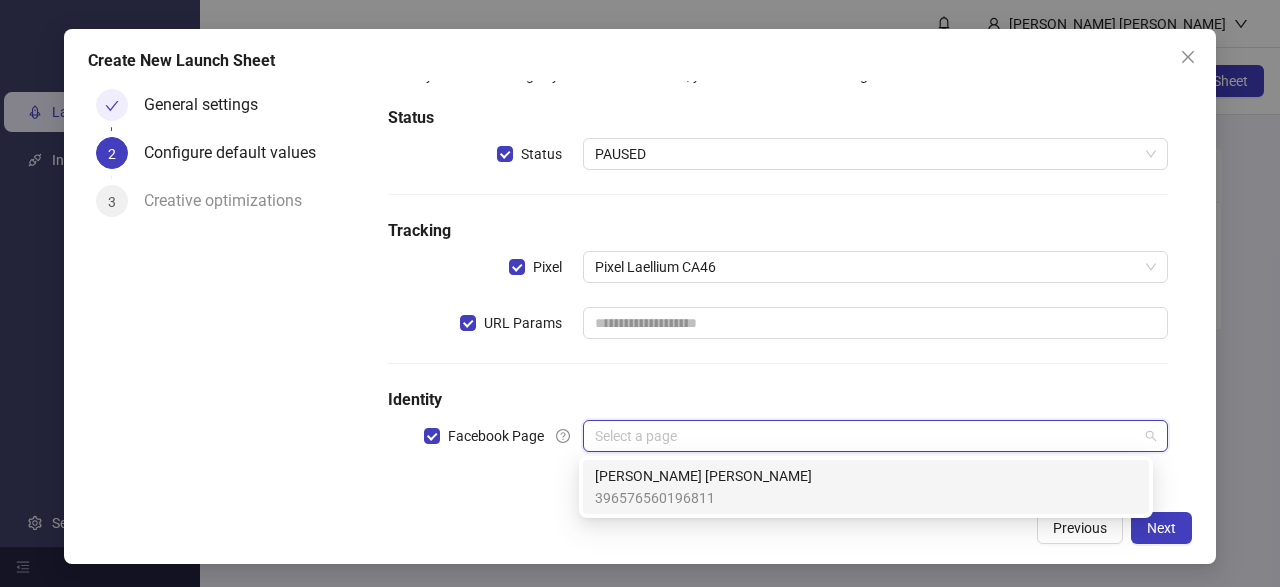 click on "Choose which fields and settings remain the same across all of your newly launched ads. All other fields can be managed directly in the sheet. E.g. if you select a Pixel here, you will not be able to change the Pixel in the sheet. Status Status PAUSED Tracking Pixel Pixel Laellium CA46 URL Params Identity Facebook Page Select a page" at bounding box center (778, 258) 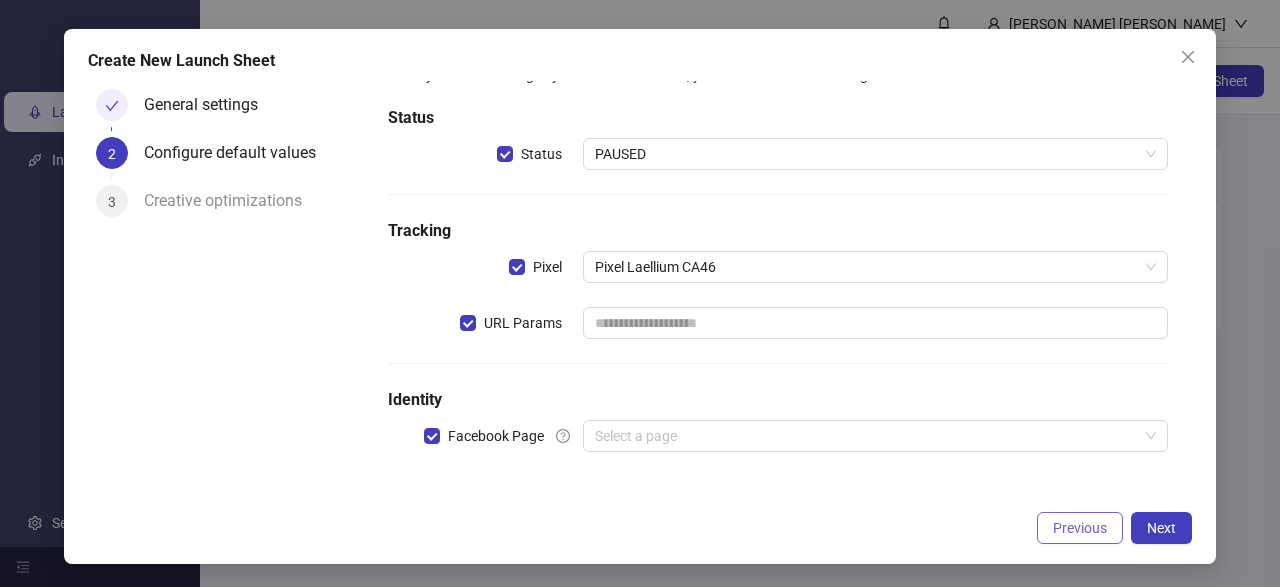 click on "Previous" at bounding box center (1080, 528) 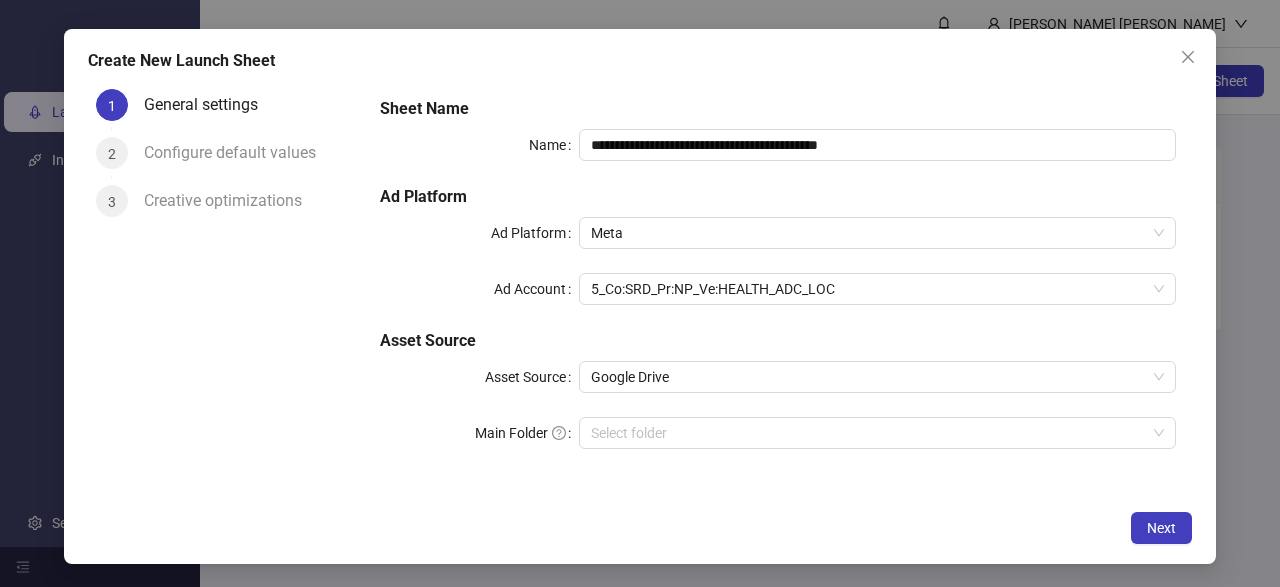 scroll, scrollTop: 0, scrollLeft: 0, axis: both 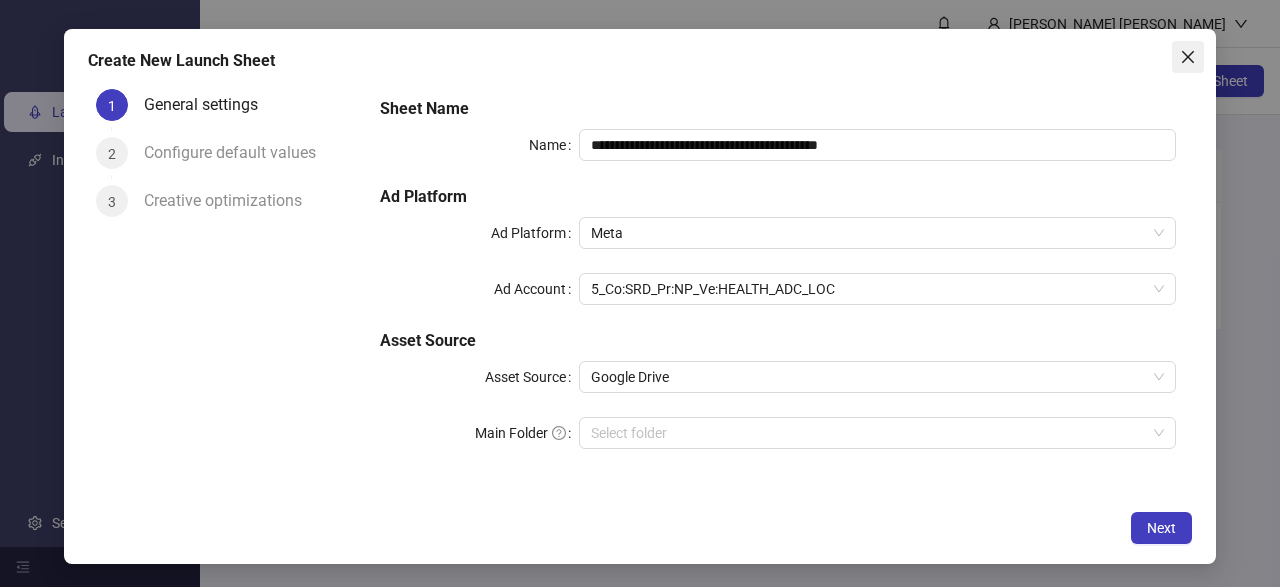 click 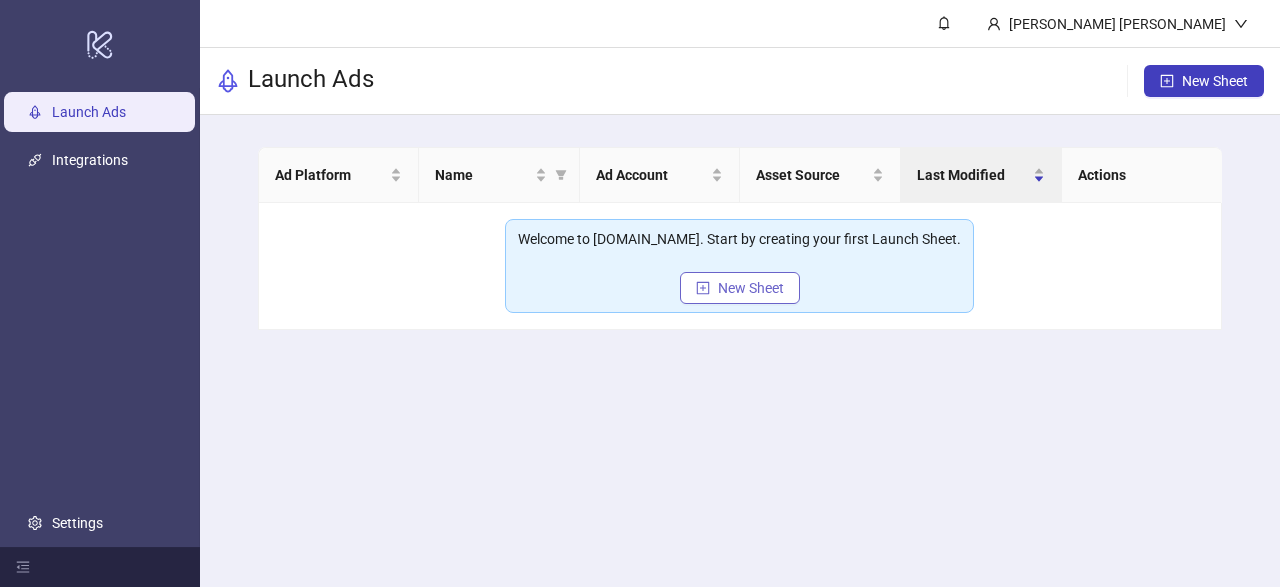 click on "New Sheet" at bounding box center (751, 288) 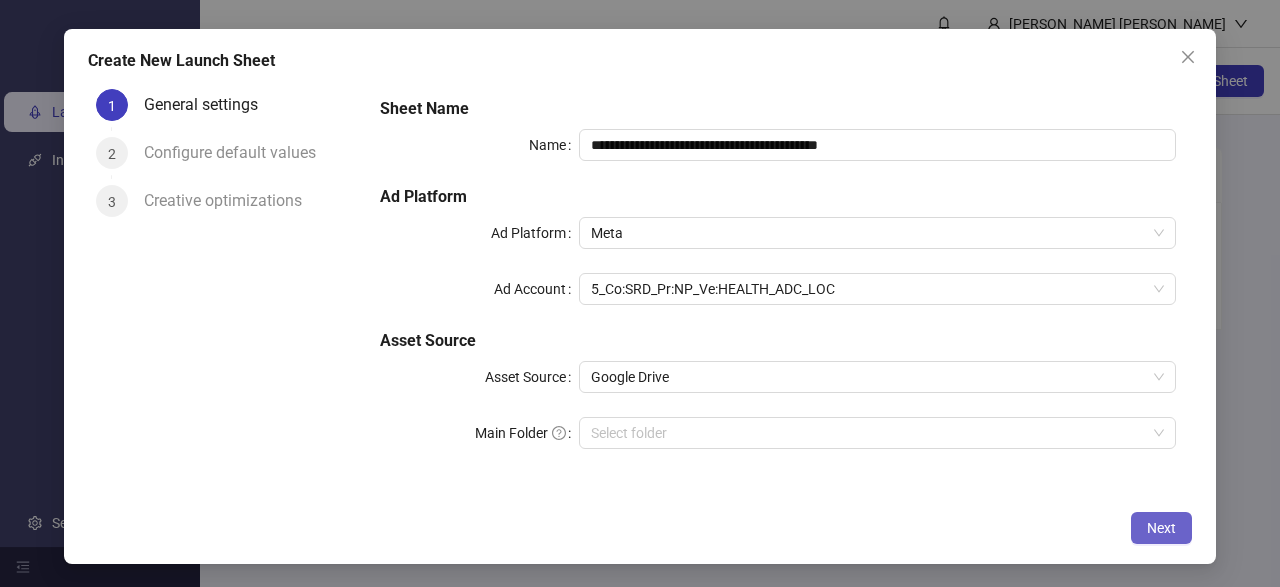 click on "Next" at bounding box center (1161, 528) 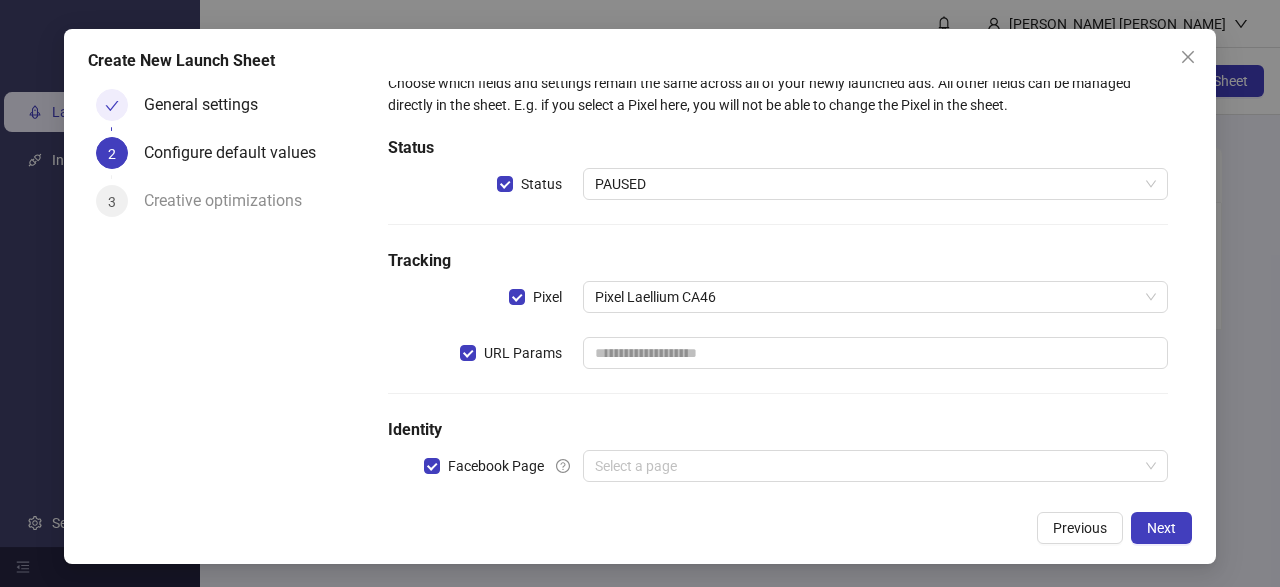 scroll, scrollTop: 63, scrollLeft: 0, axis: vertical 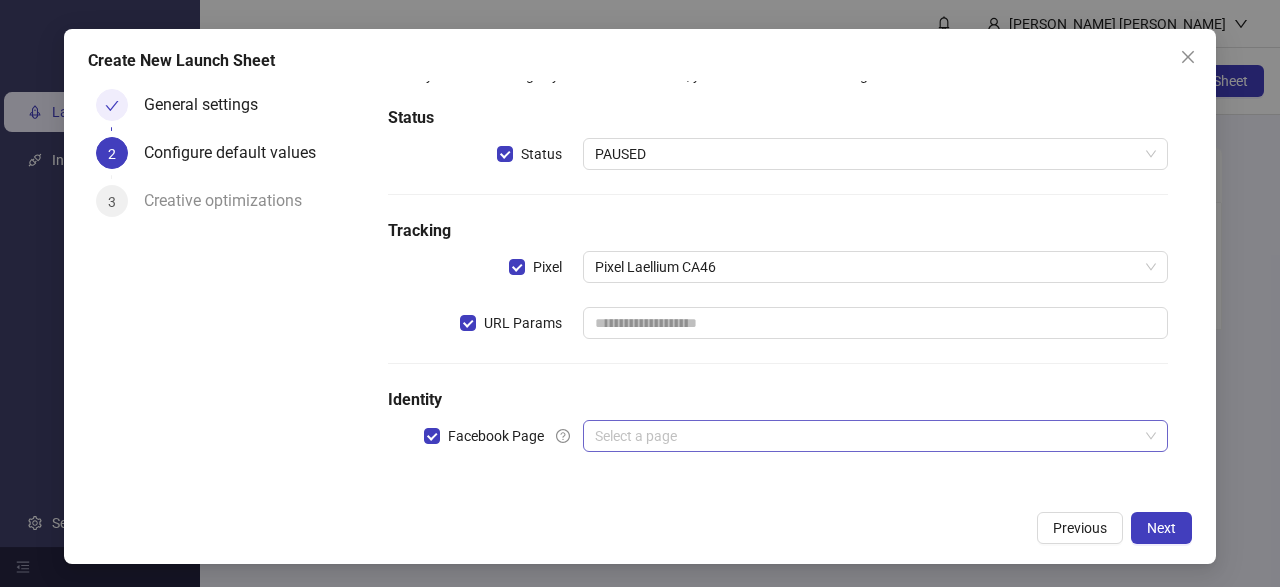 click at bounding box center [866, 436] 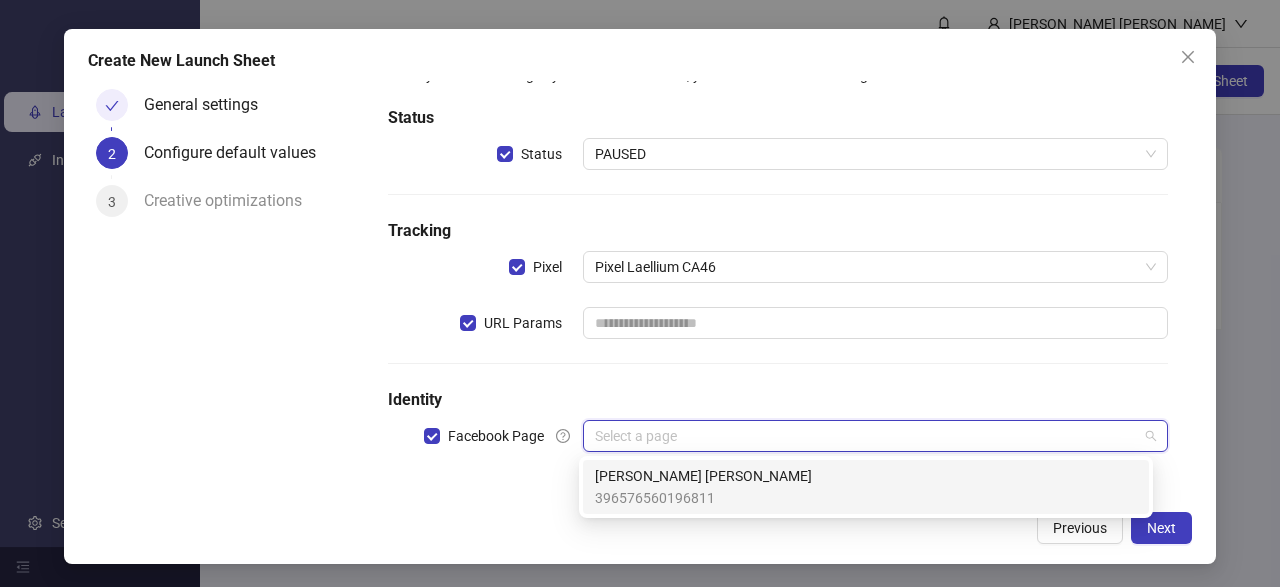 click on "Choose which fields and settings remain the same across all of your newly launched ads. All other fields can be managed directly in the sheet. E.g. if you select a Pixel here, you will not be able to change the Pixel in the sheet. Status Status PAUSED Tracking Pixel Pixel Laellium CA46 URL Params Identity Facebook Page Select a page" at bounding box center (778, 258) 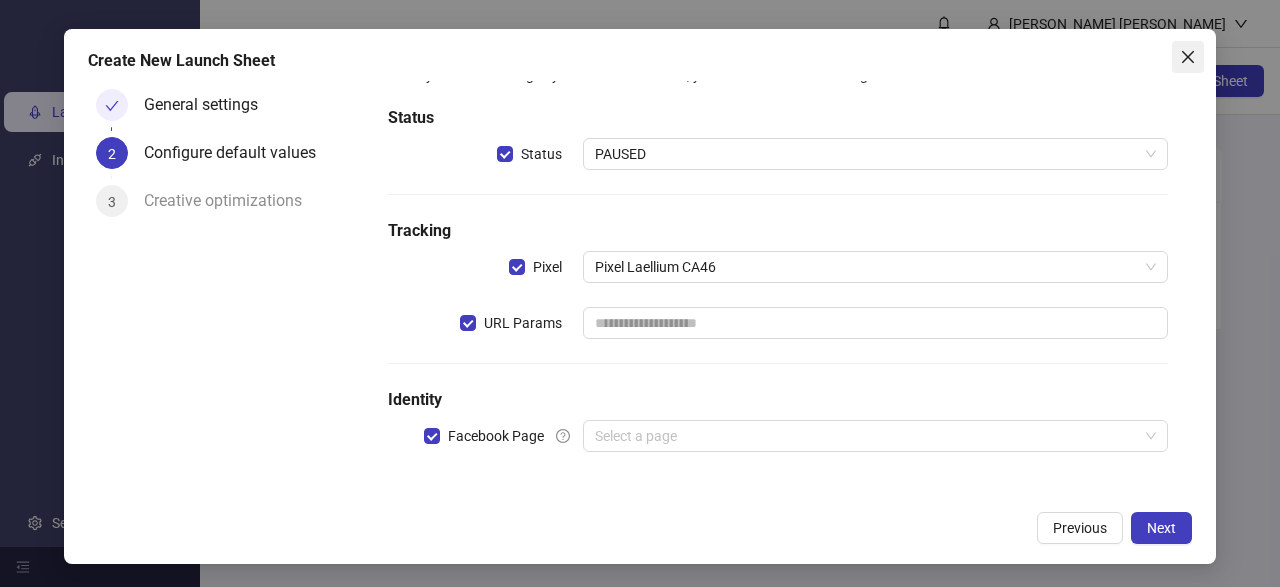 click 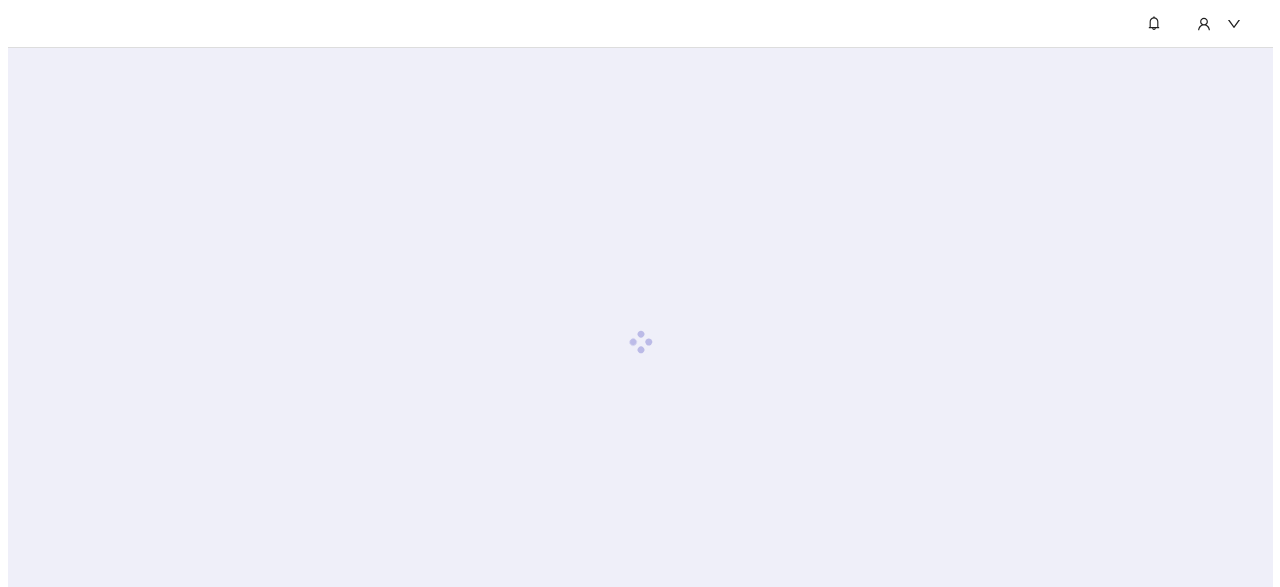 scroll, scrollTop: 0, scrollLeft: 0, axis: both 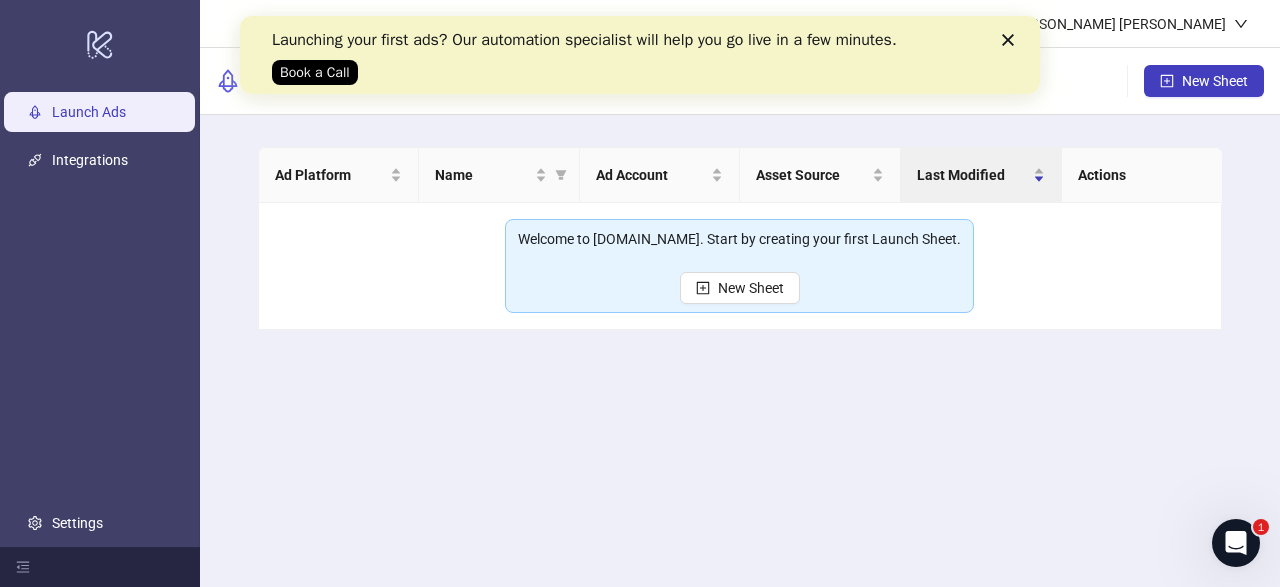 click 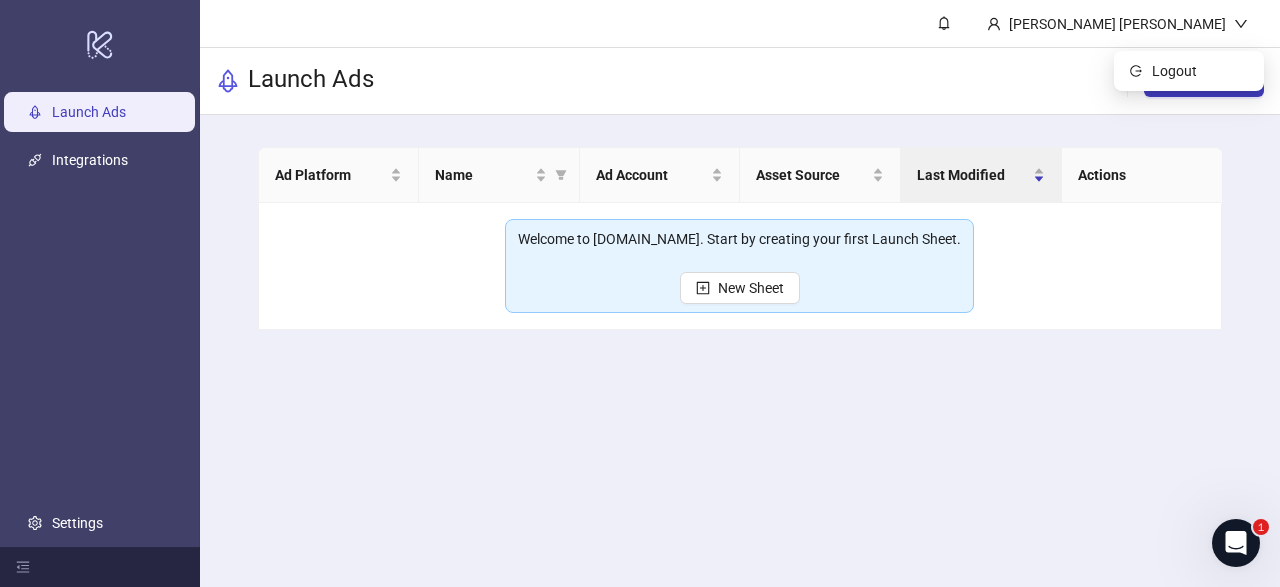 click on "Logout" at bounding box center [1189, 71] 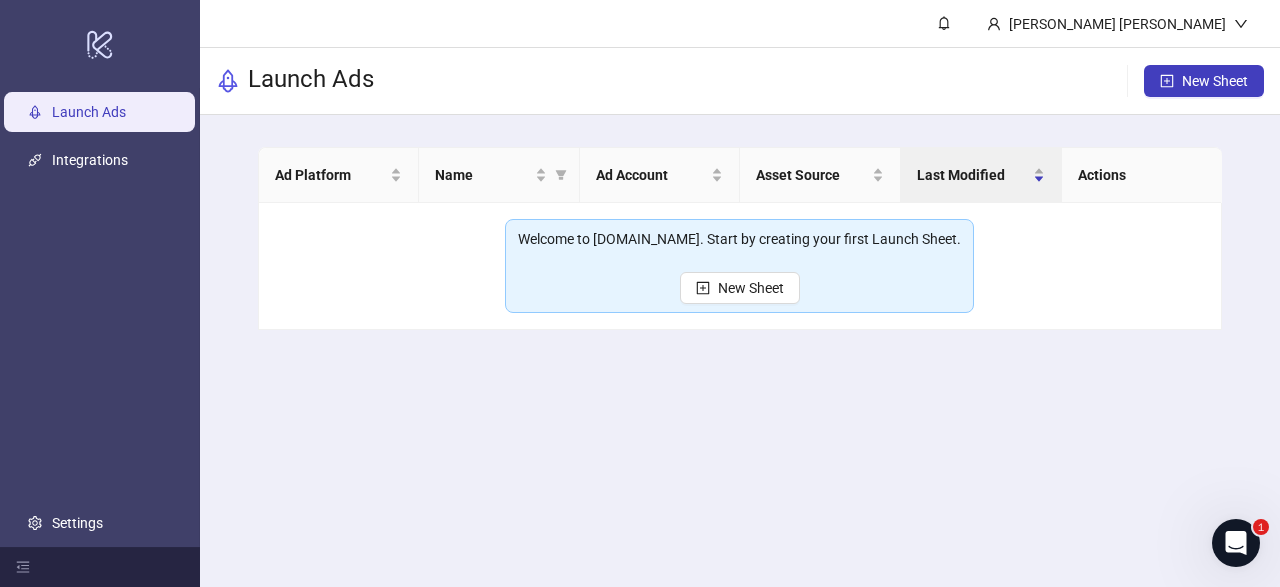 click on "Ad Platform Name Ad Account Asset Source Last Modified Actions             Welcome to [DOMAIN_NAME]. Start by creating your first Launch Sheet. New Sheet" at bounding box center (740, 238) 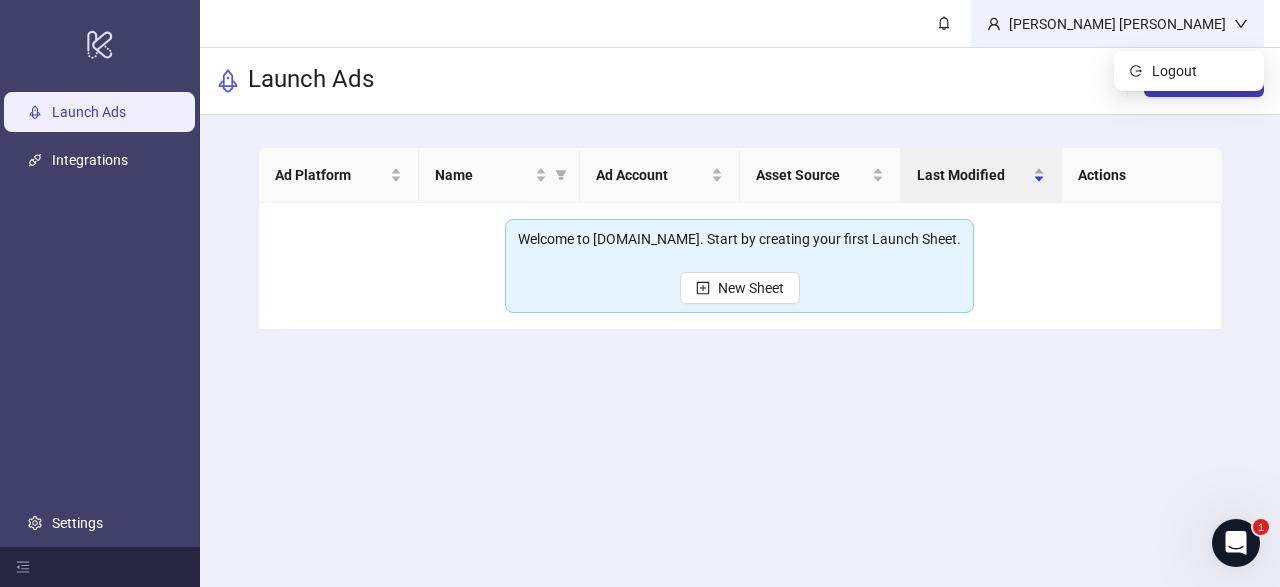 click 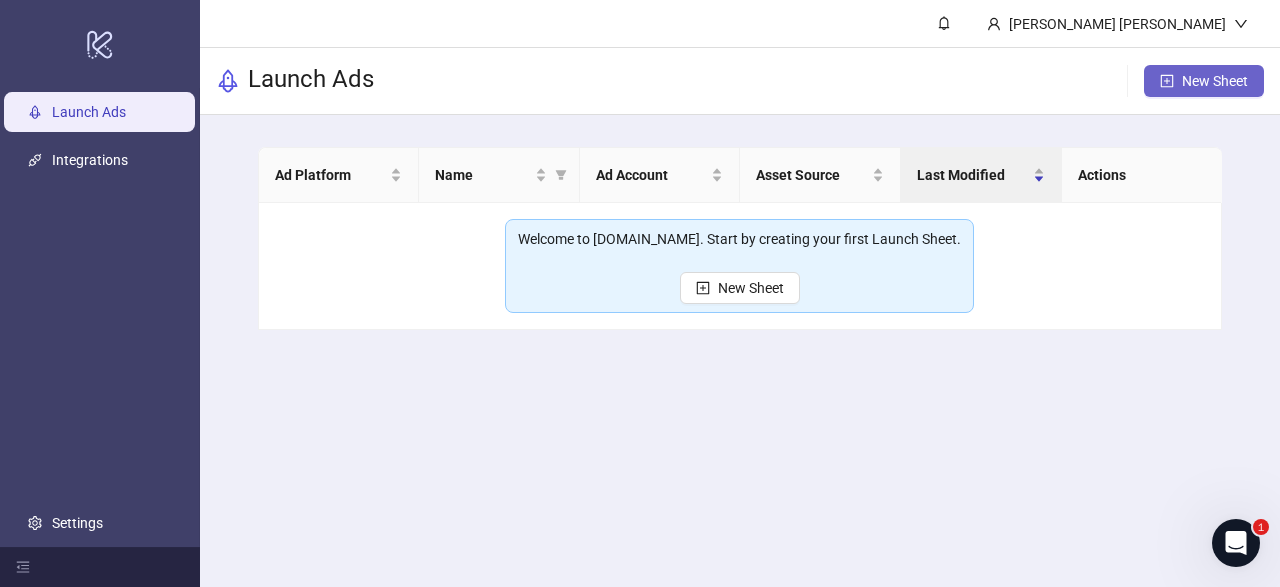 click on "New Sheet" at bounding box center [1215, 81] 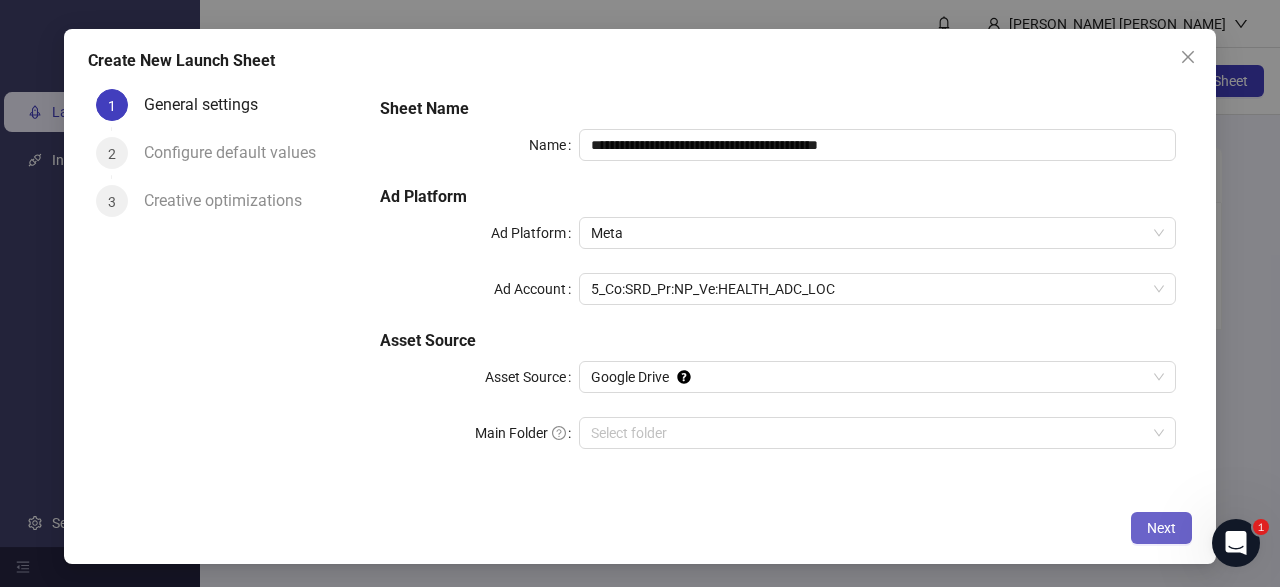click on "Next" at bounding box center [1161, 528] 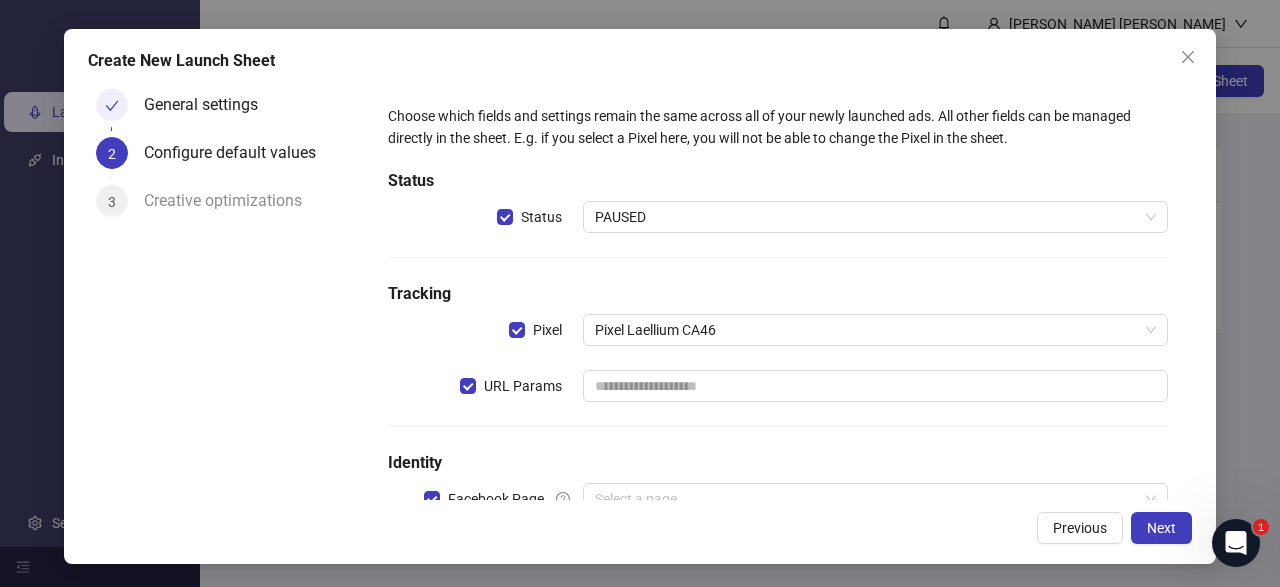 scroll, scrollTop: 63, scrollLeft: 0, axis: vertical 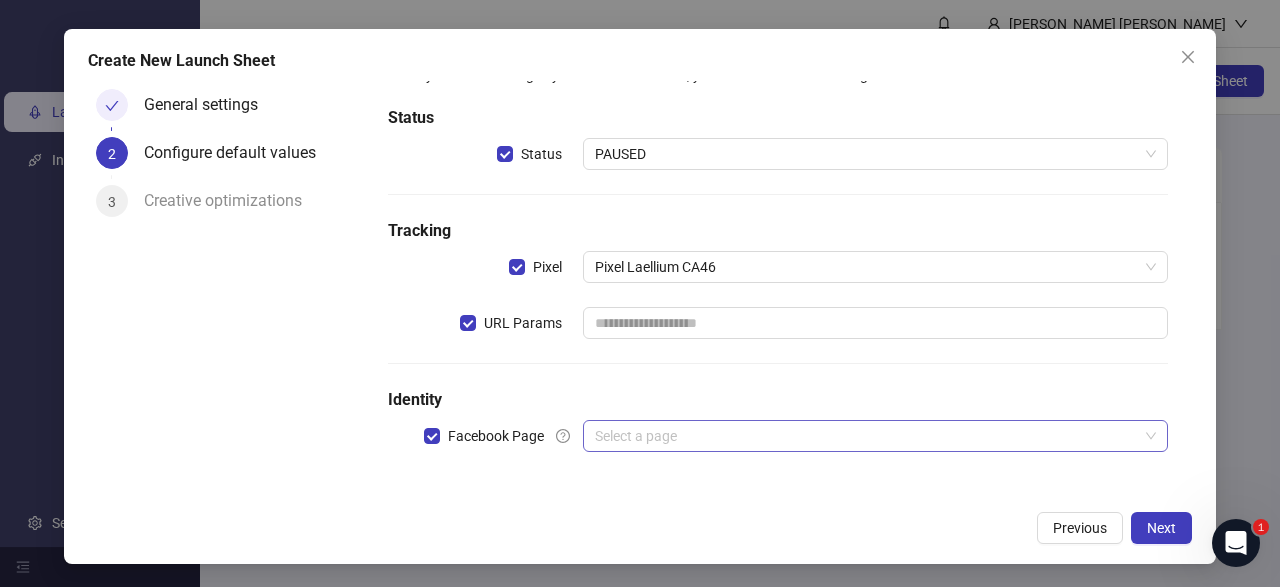 click at bounding box center (866, 436) 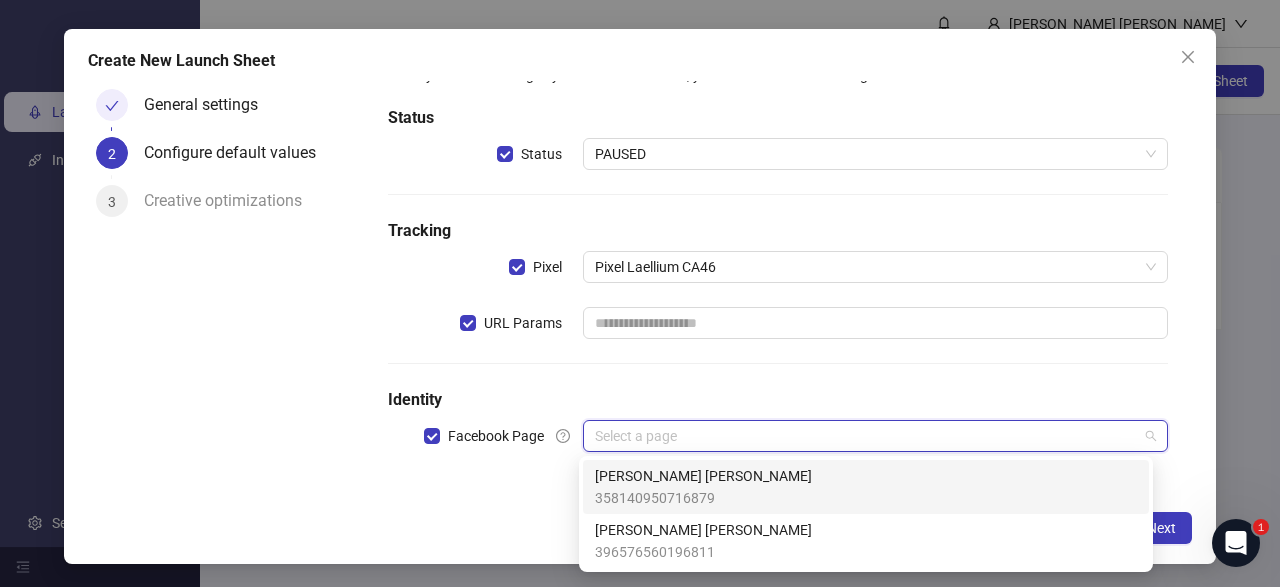 click on "Choose which fields and settings remain the same across all of your newly launched ads. All other fields can be managed directly in the sheet. E.g. if you select a Pixel here, you will not be able to change the Pixel in the sheet. Status Status PAUSED Tracking Pixel Pixel Laellium CA46 URL Params Identity Facebook Page Select a page" at bounding box center [778, 258] 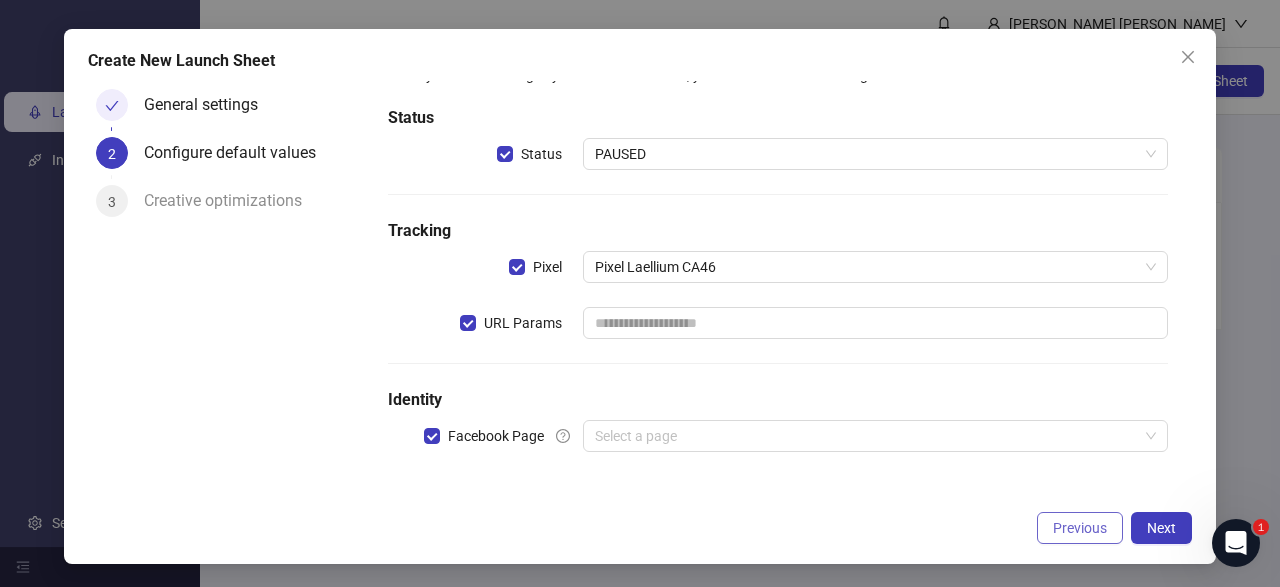 click on "Previous" at bounding box center [1080, 528] 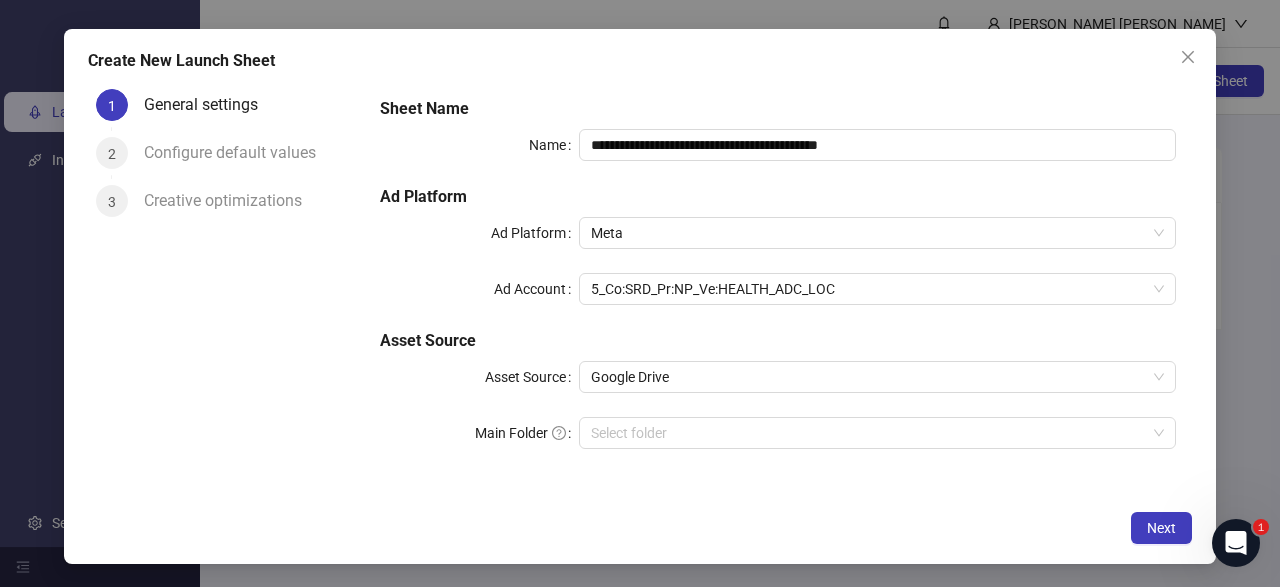 scroll, scrollTop: 0, scrollLeft: 0, axis: both 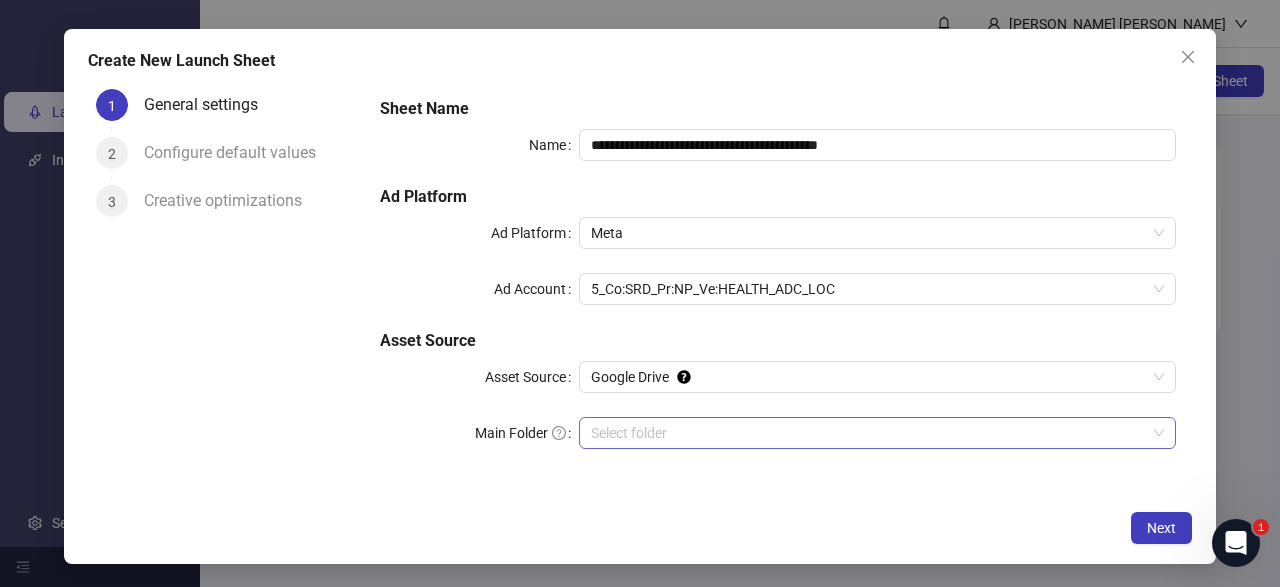 click on "Main Folder" at bounding box center [868, 433] 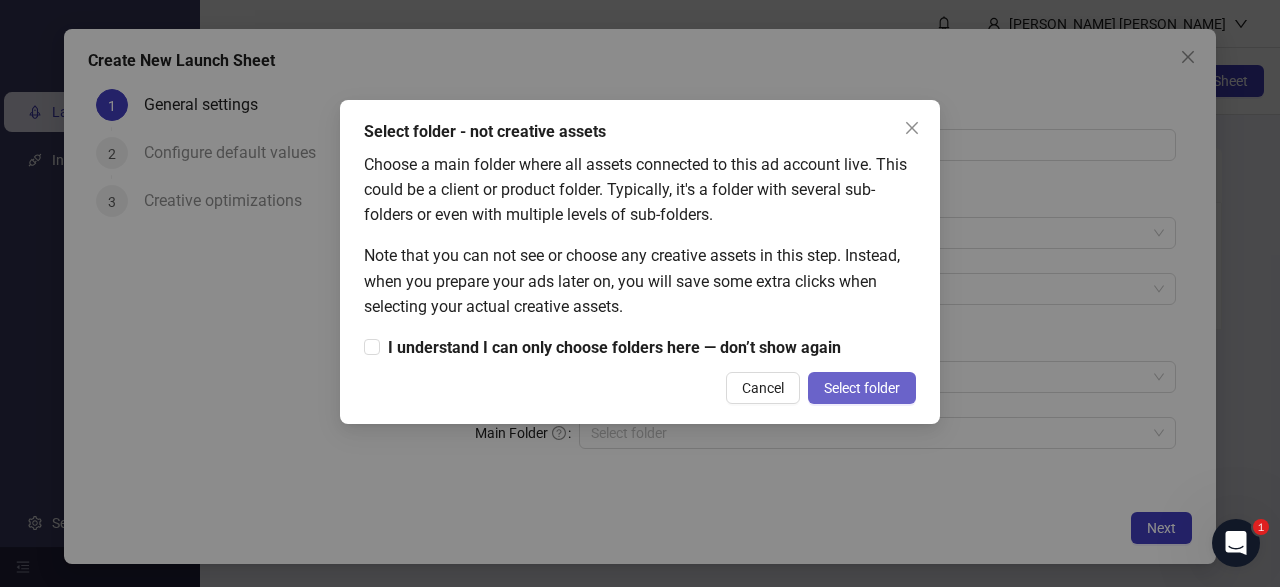 click on "Select folder" at bounding box center (862, 388) 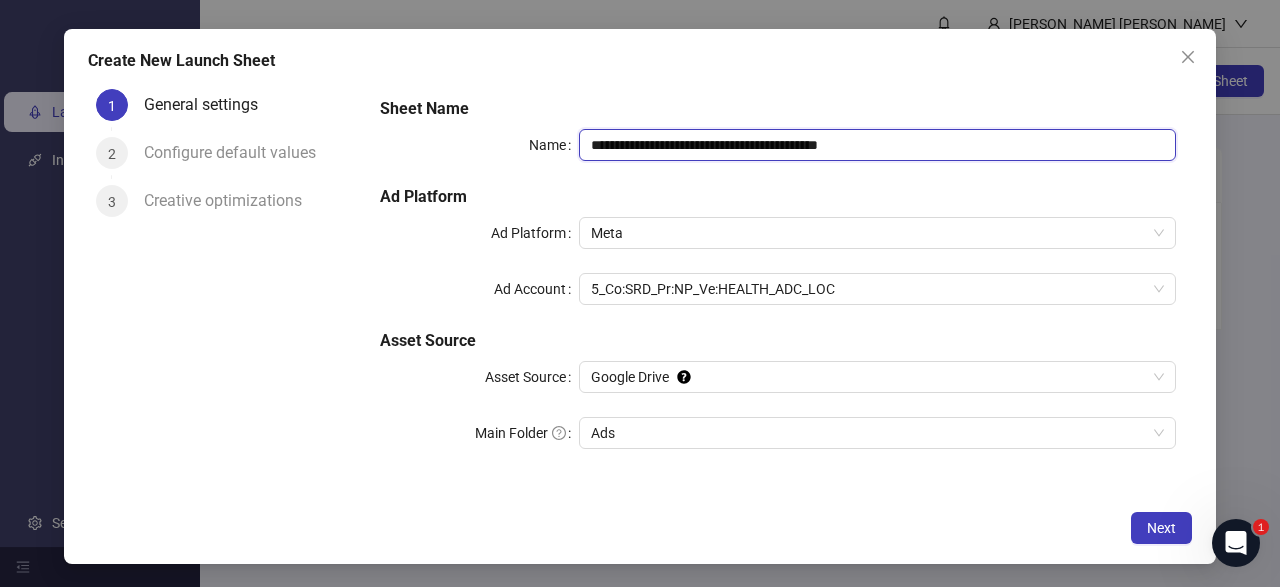 click on "**********" at bounding box center [877, 145] 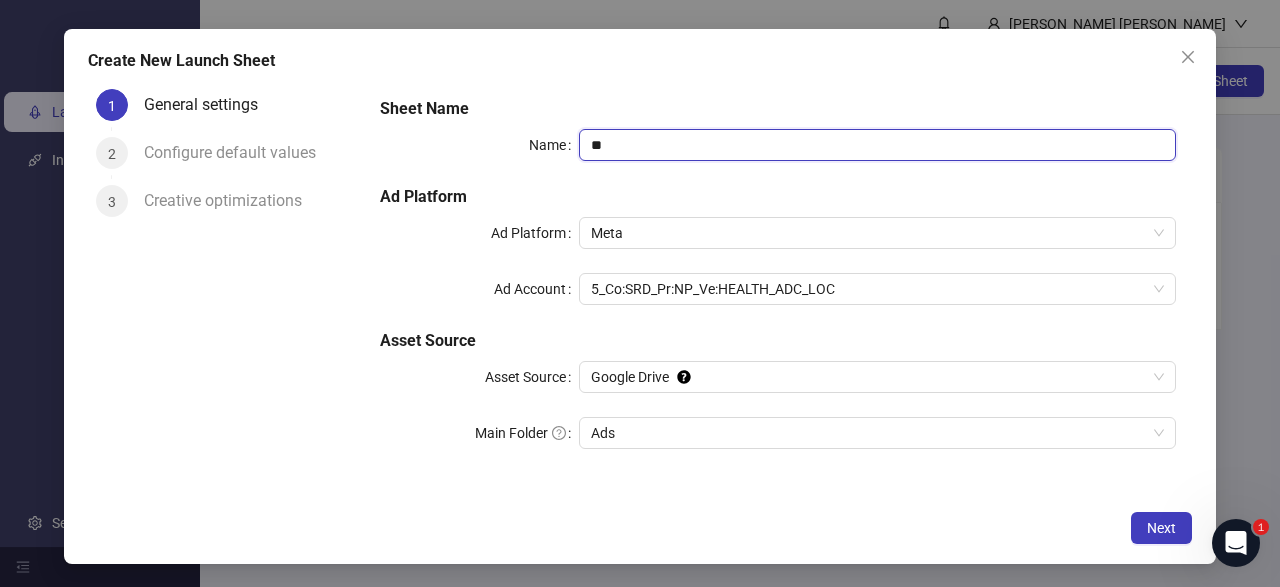 type on "***" 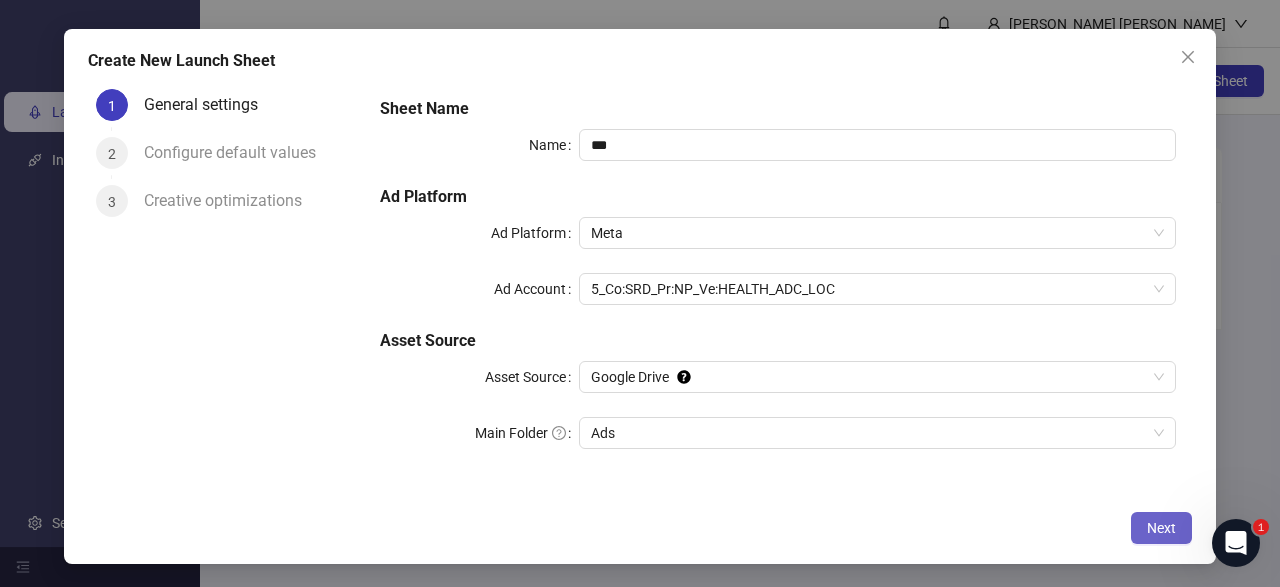 click on "Next" at bounding box center (1161, 528) 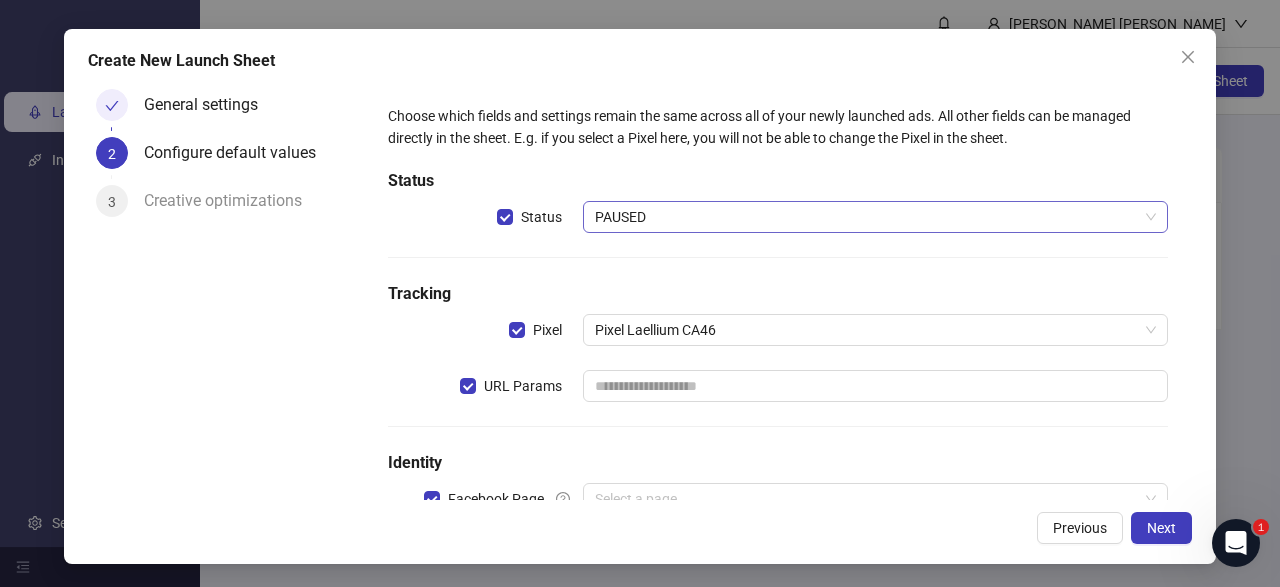 click on "PAUSED" at bounding box center [875, 217] 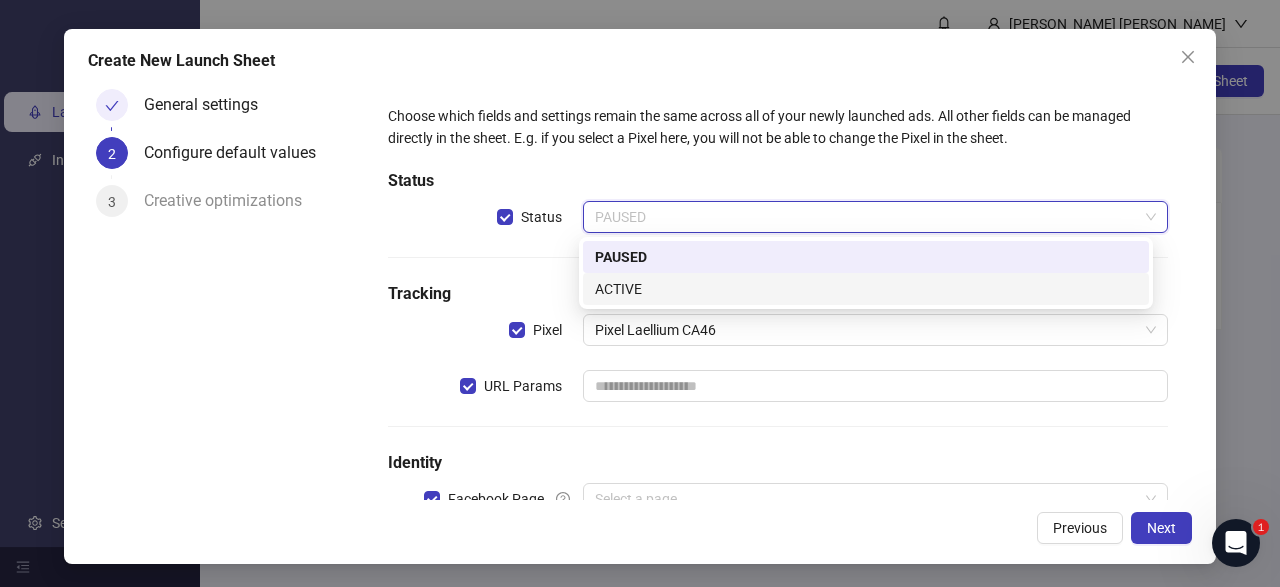 click on "ACTIVE" at bounding box center [866, 289] 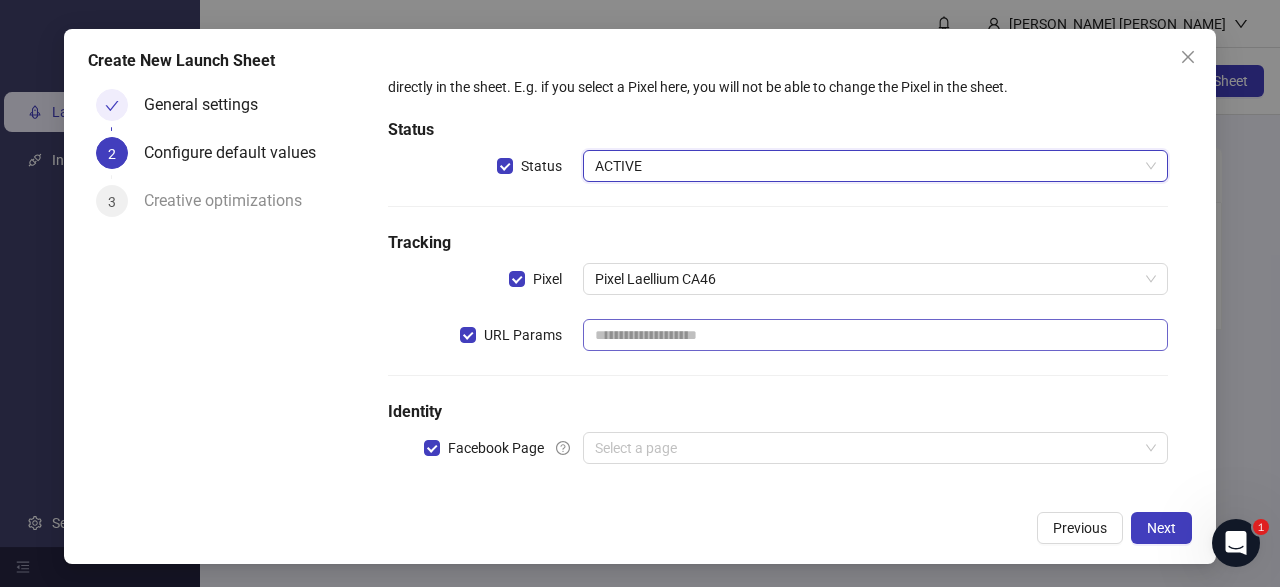 scroll, scrollTop: 63, scrollLeft: 0, axis: vertical 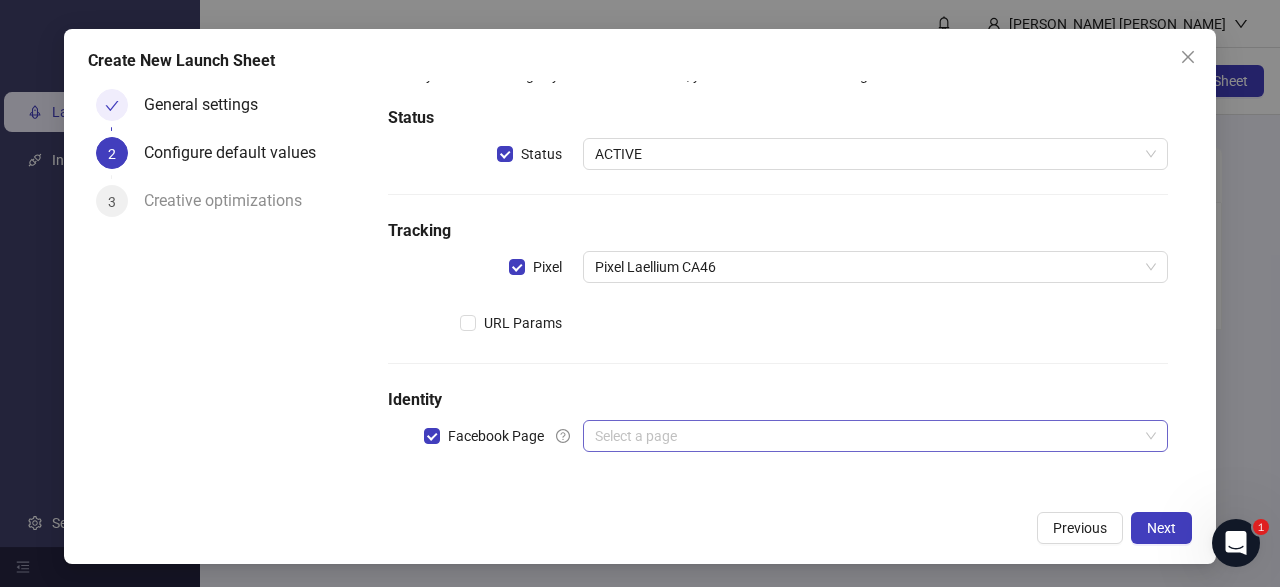 click at bounding box center [866, 436] 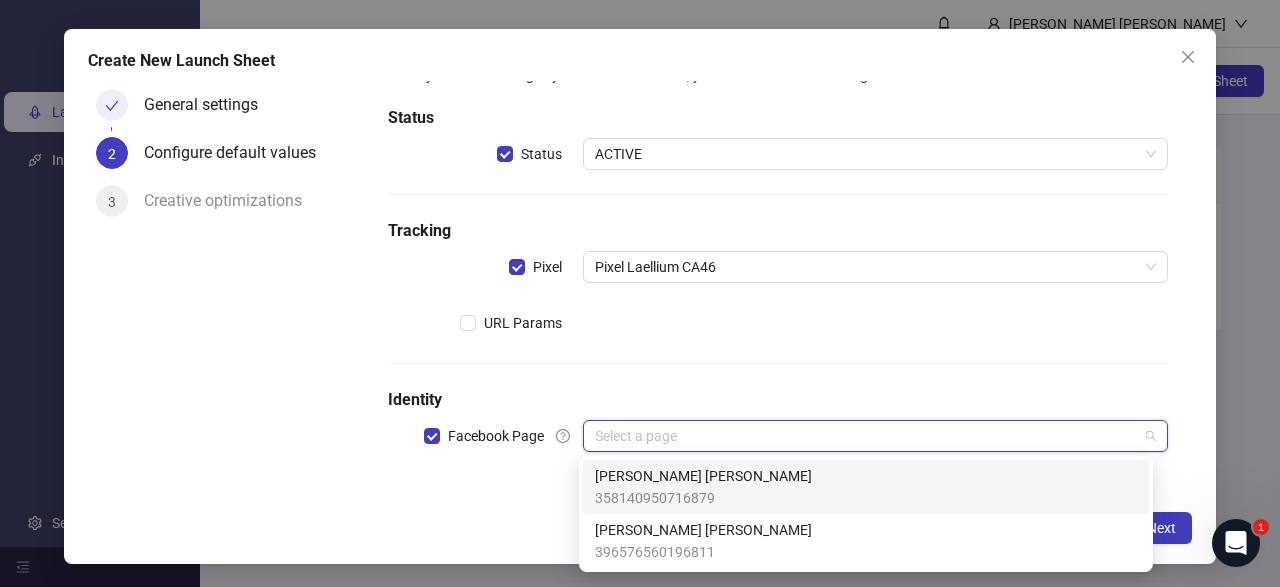 click on "[PERSON_NAME] [PERSON_NAME]" at bounding box center [703, 476] 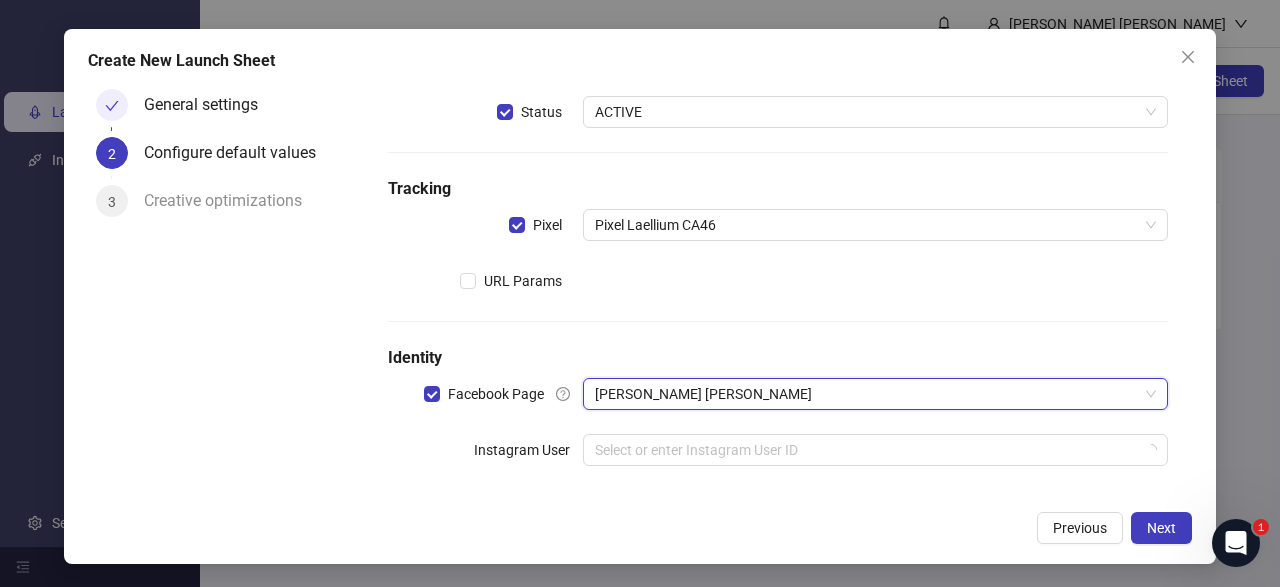 scroll, scrollTop: 119, scrollLeft: 0, axis: vertical 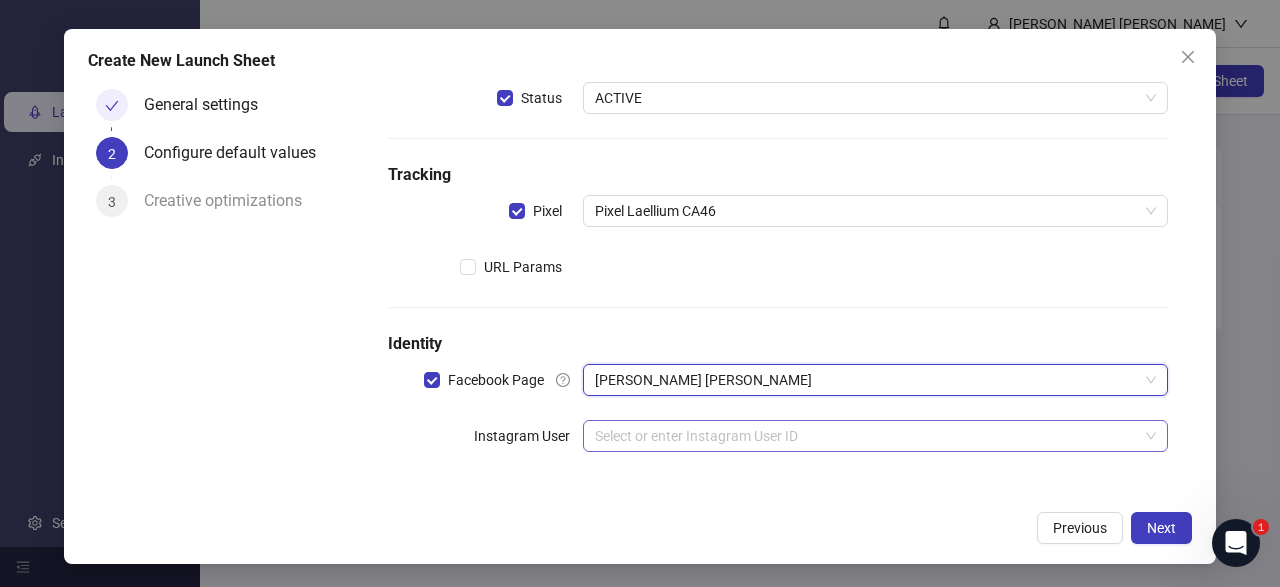 click at bounding box center [866, 436] 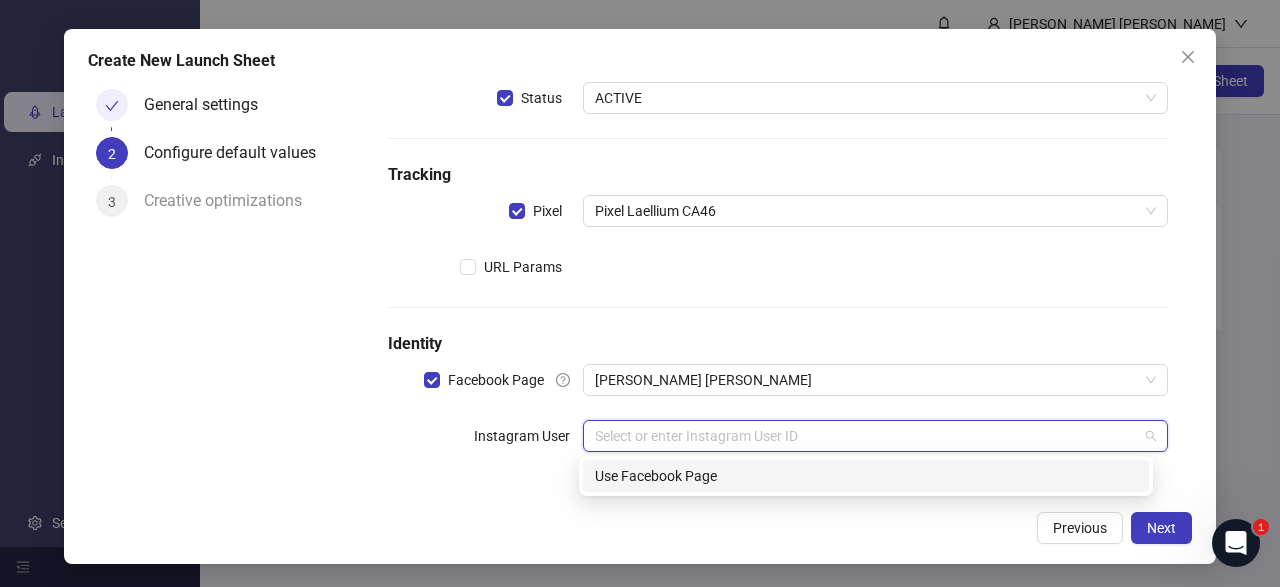click on "Use Facebook Page" at bounding box center (866, 476) 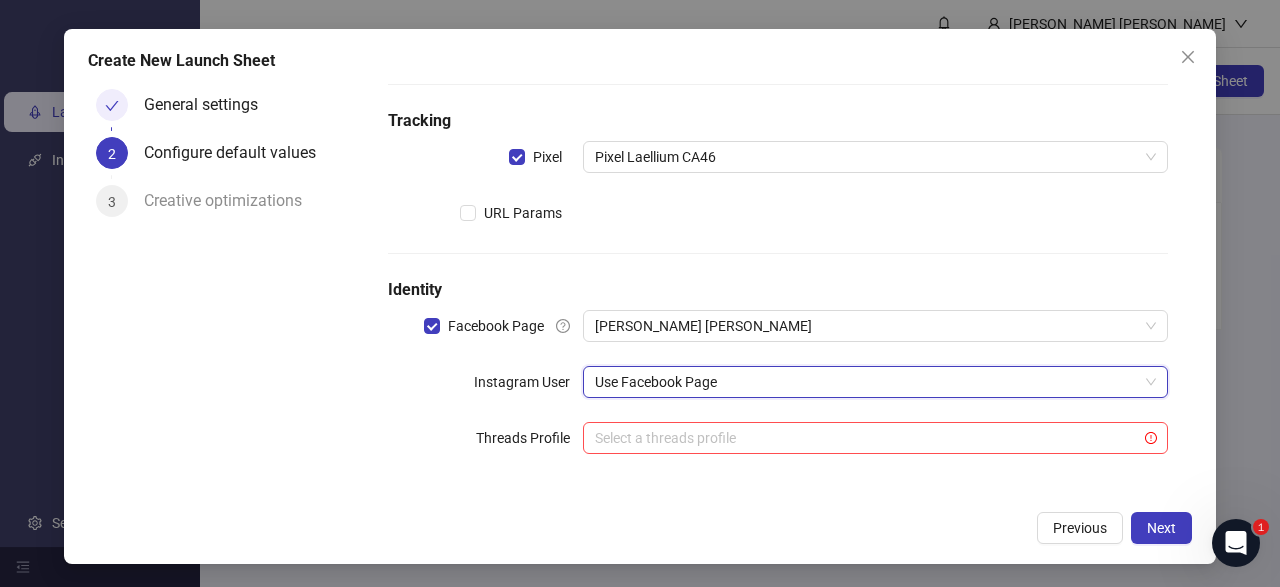 scroll, scrollTop: 175, scrollLeft: 0, axis: vertical 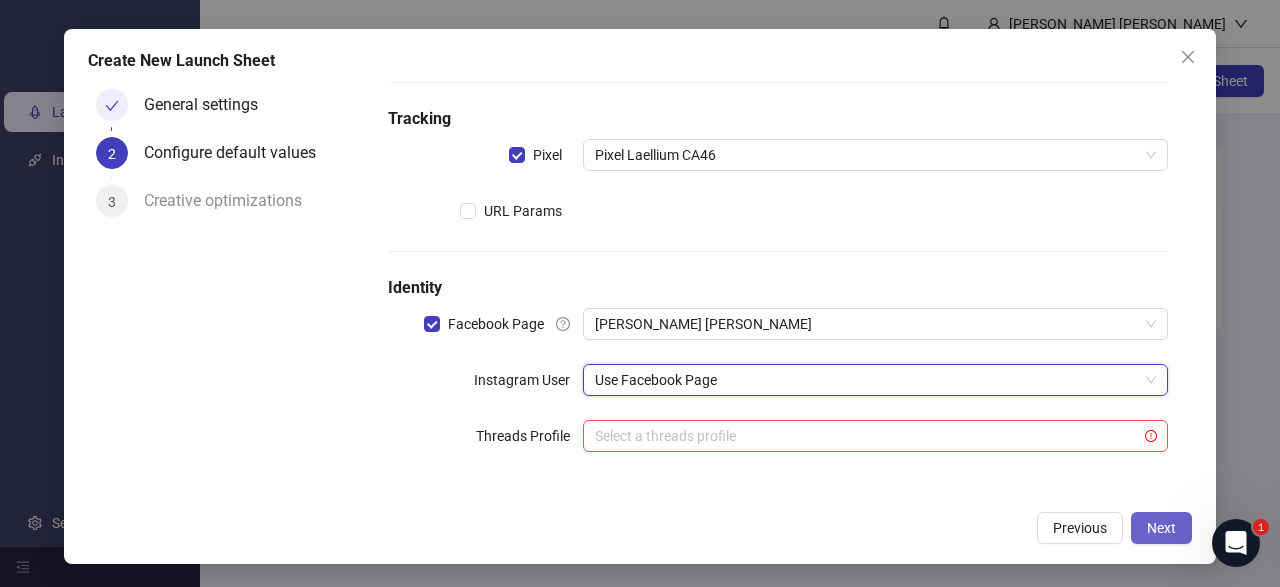 click on "Next" at bounding box center [1161, 528] 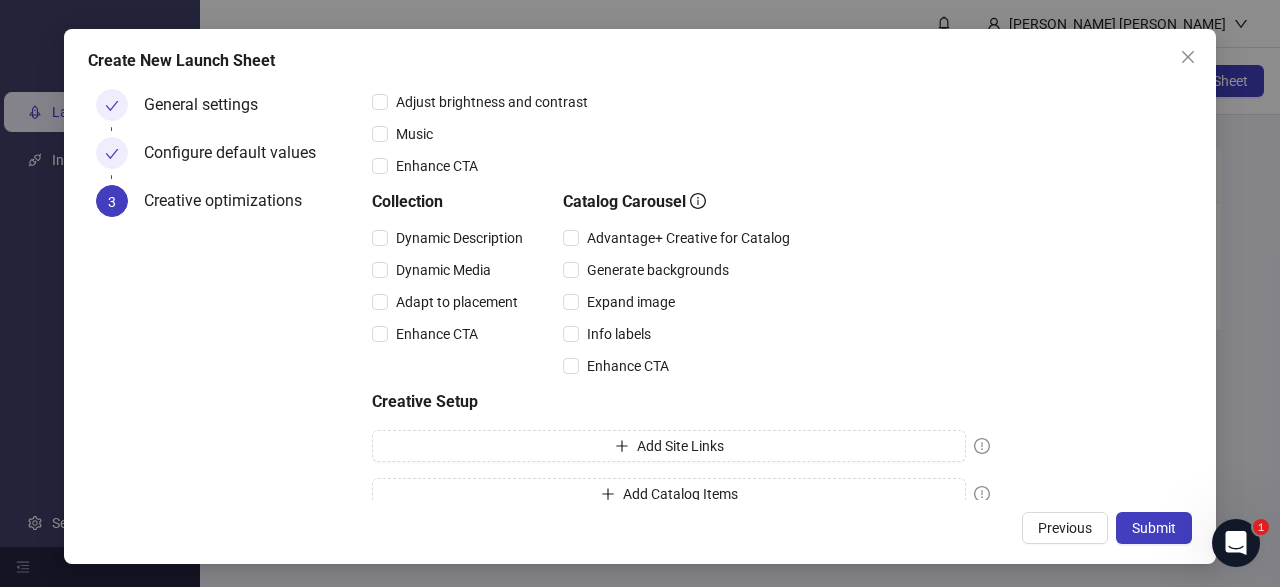 scroll, scrollTop: 431, scrollLeft: 0, axis: vertical 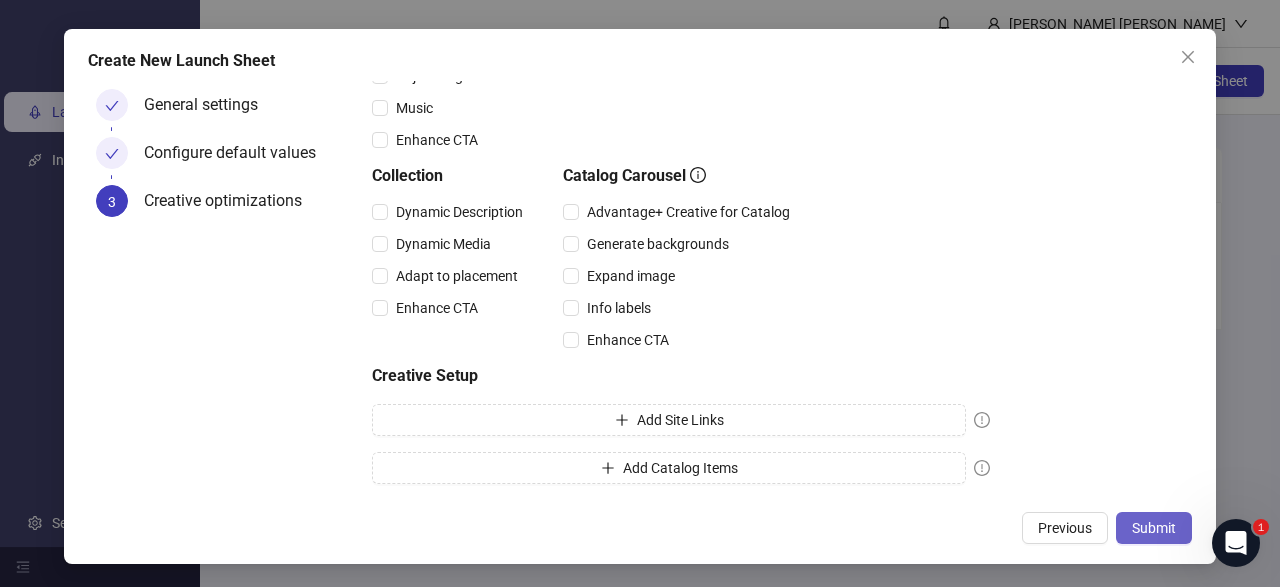 click on "Submit" at bounding box center (1154, 528) 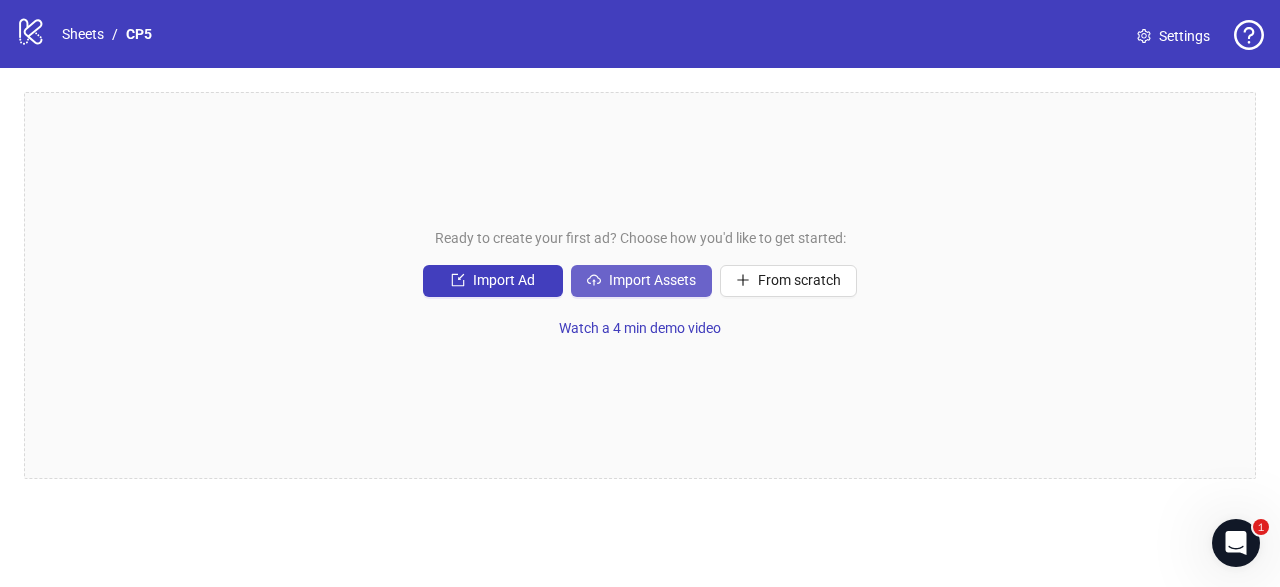 click on "Import Assets" at bounding box center [652, 280] 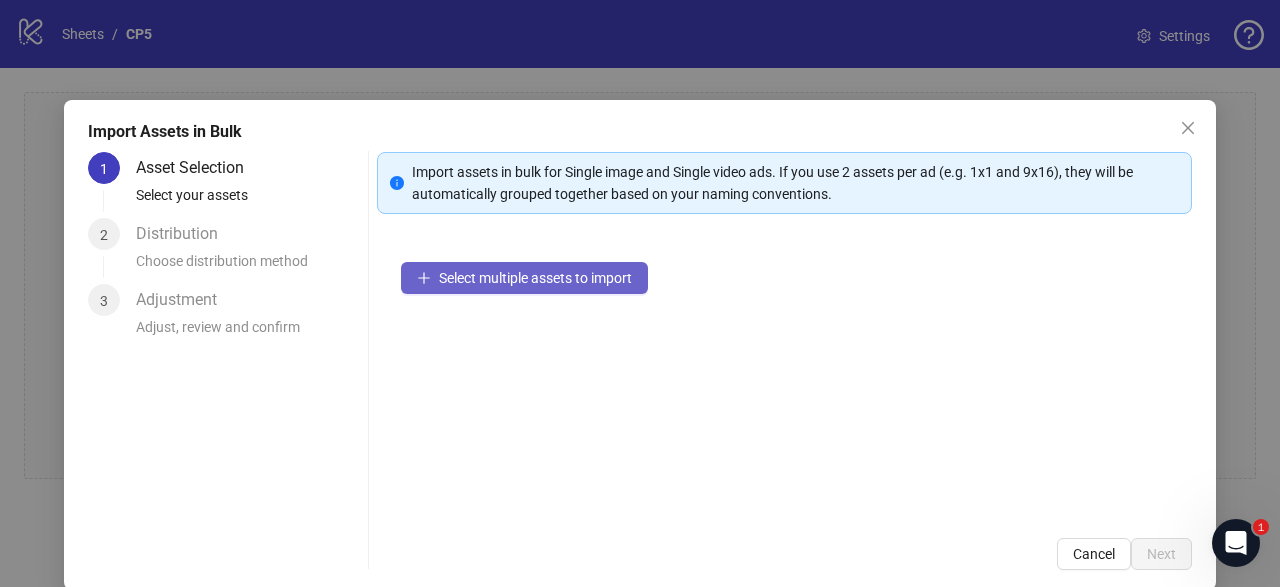 click on "Select multiple assets to import" at bounding box center [535, 278] 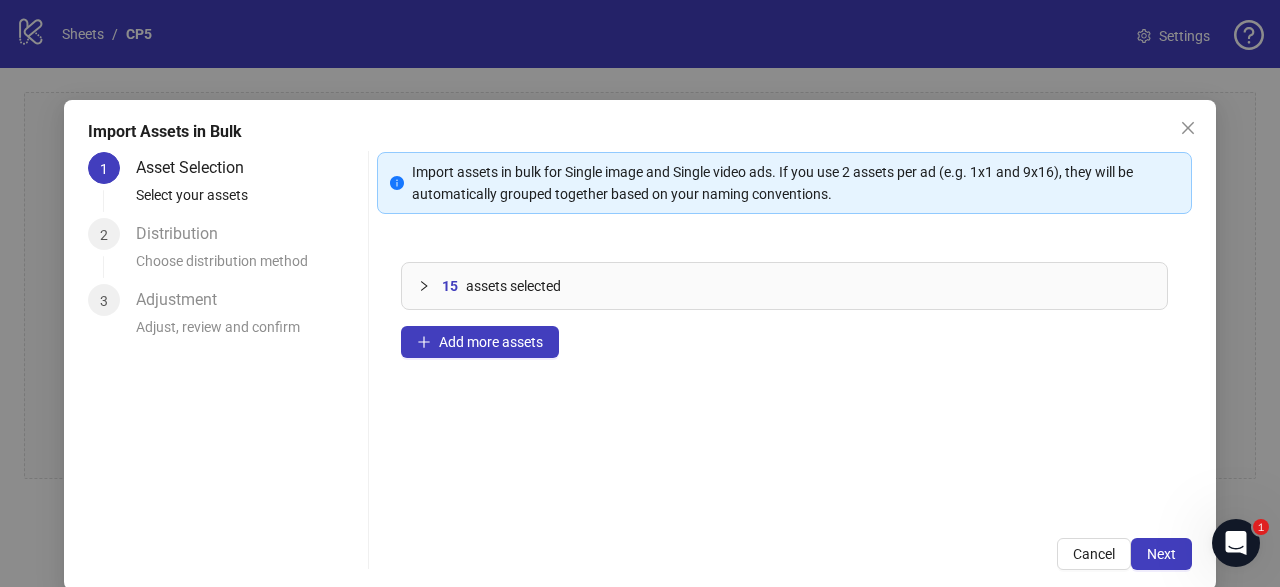 scroll, scrollTop: 27, scrollLeft: 0, axis: vertical 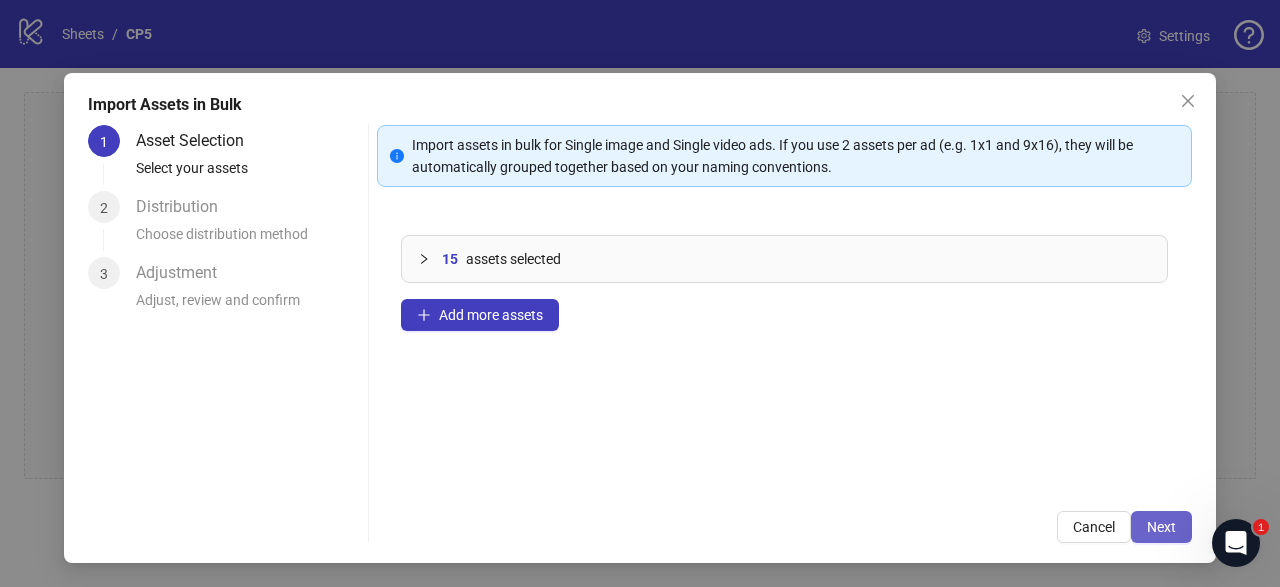 click on "Next" at bounding box center [1161, 527] 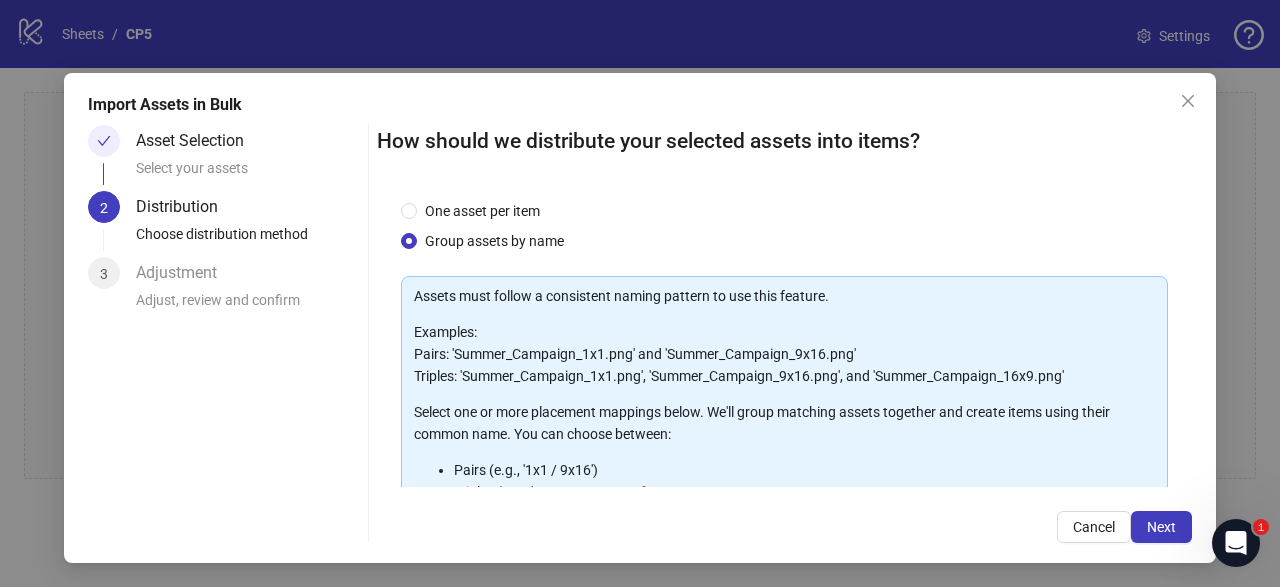 scroll, scrollTop: 0, scrollLeft: 0, axis: both 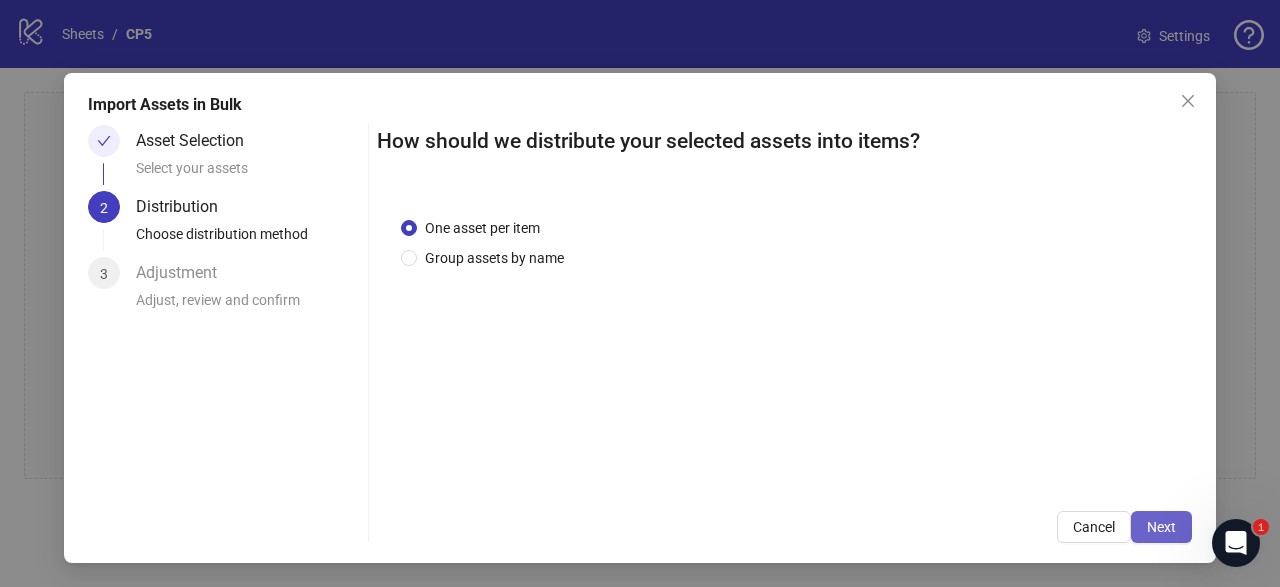 click on "Next" at bounding box center (1161, 527) 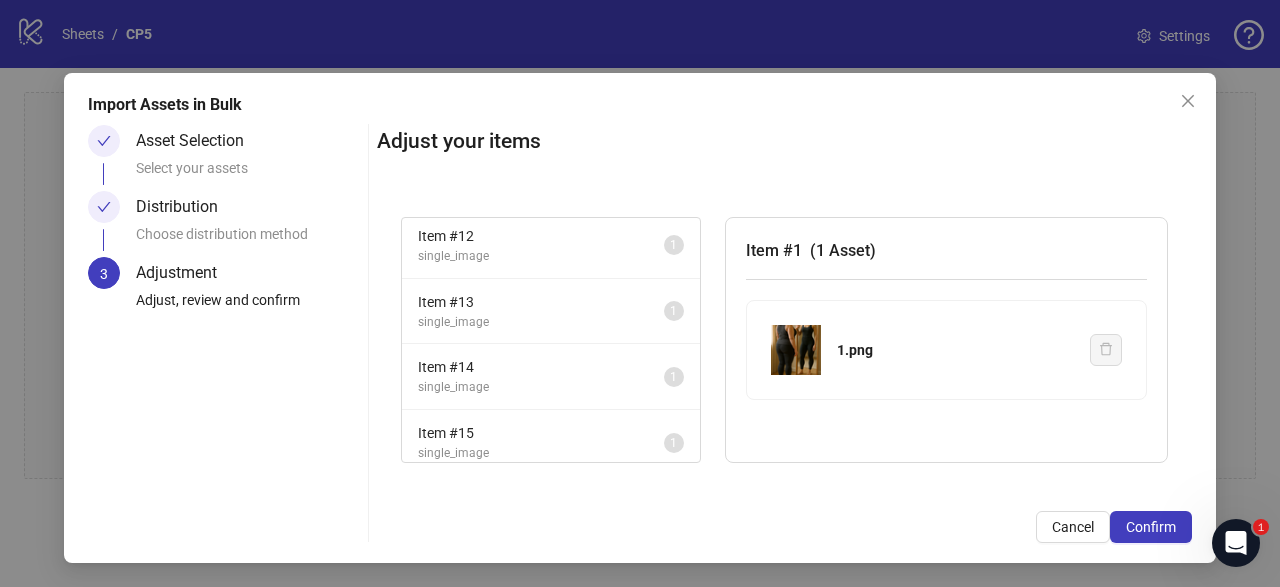 scroll, scrollTop: 742, scrollLeft: 0, axis: vertical 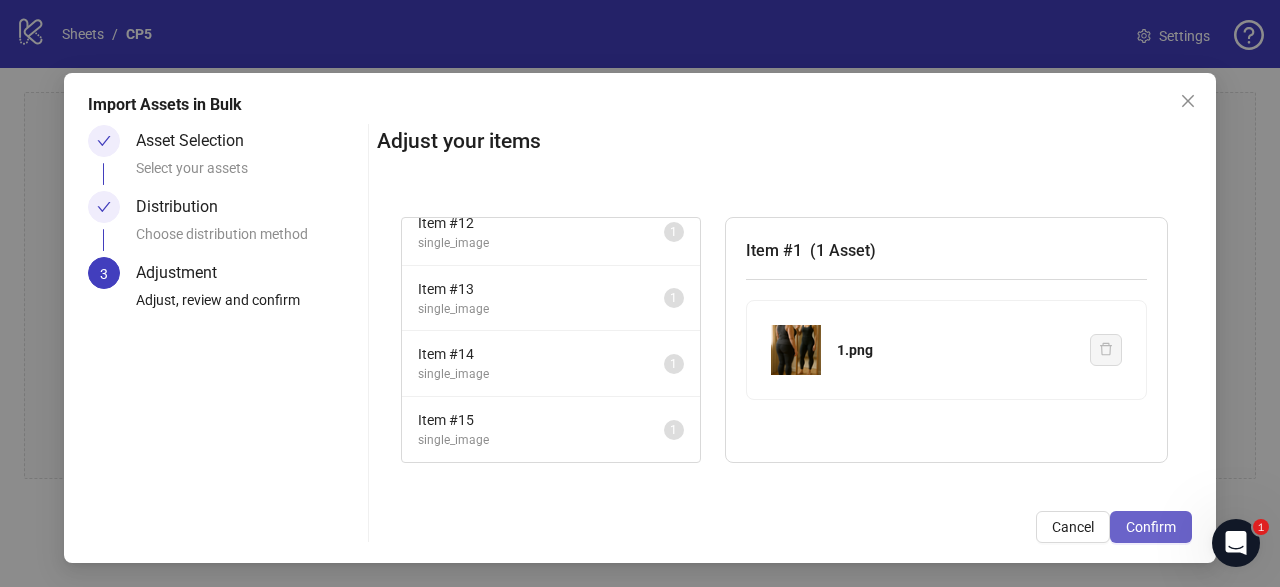 click on "Confirm" at bounding box center (1151, 527) 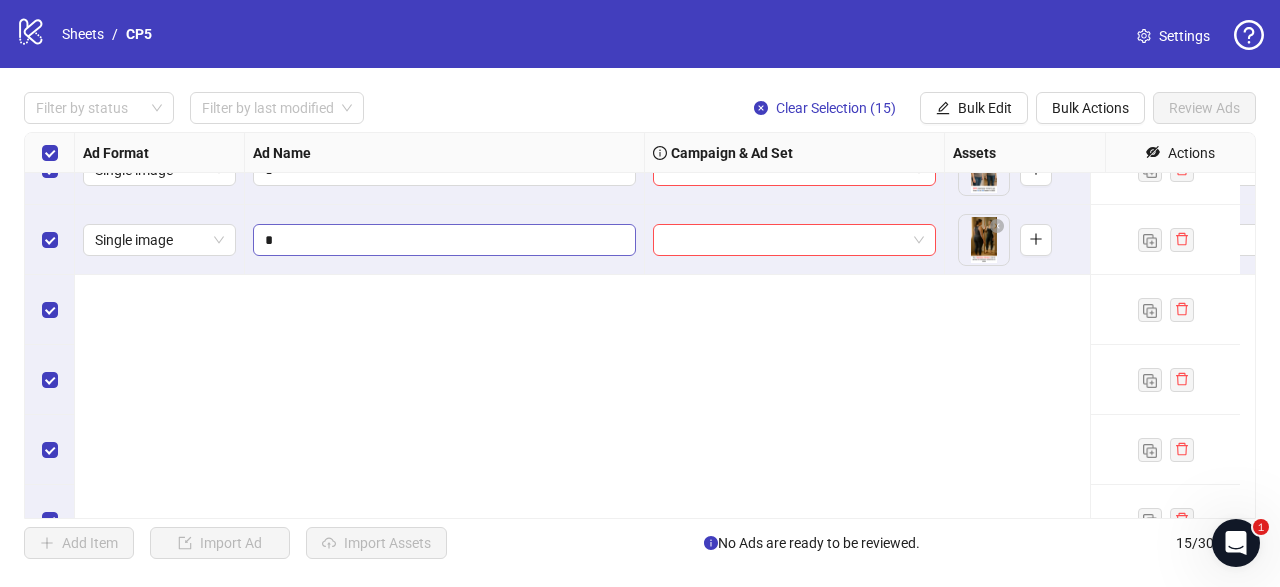 scroll, scrollTop: 0, scrollLeft: 0, axis: both 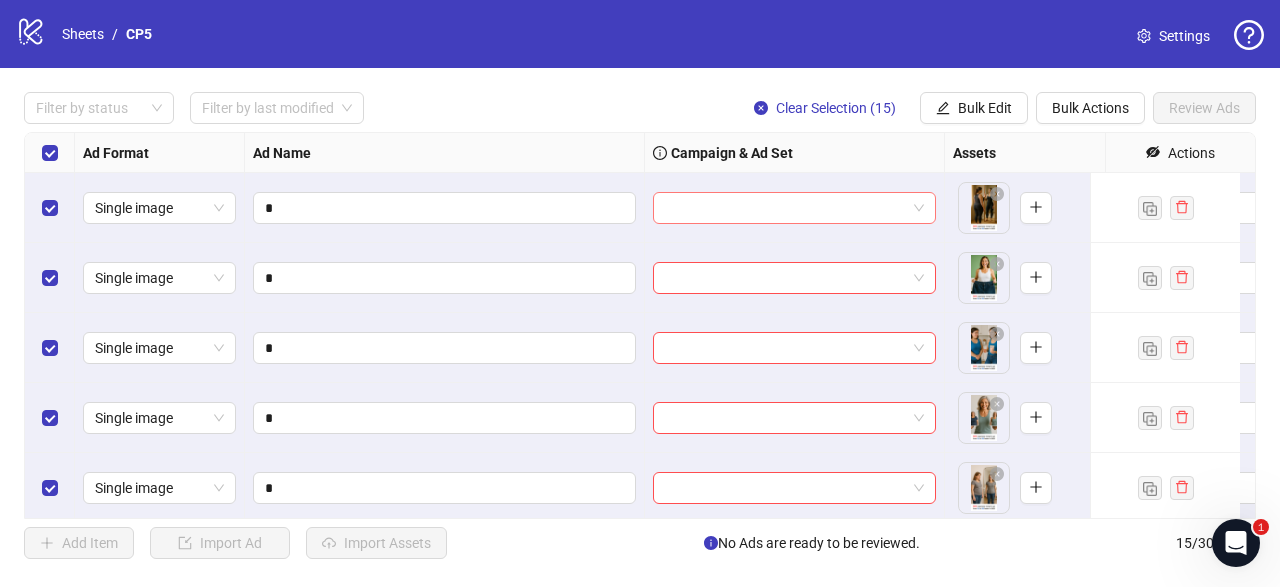 click at bounding box center [794, 208] 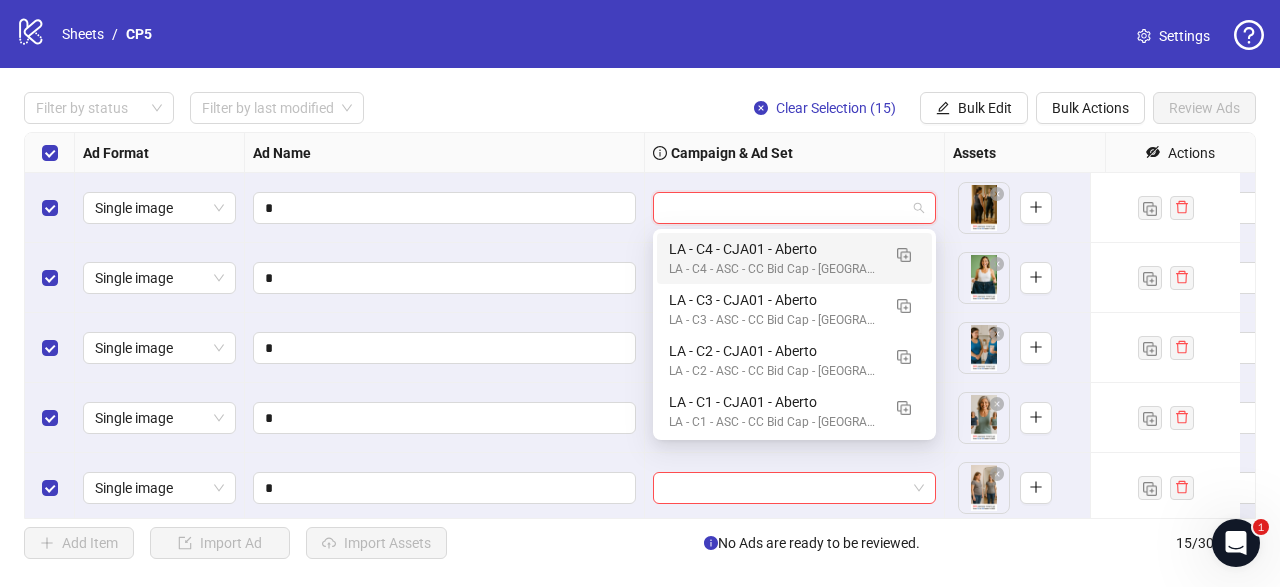 click on "Campaign & Ad Set" at bounding box center [795, 153] 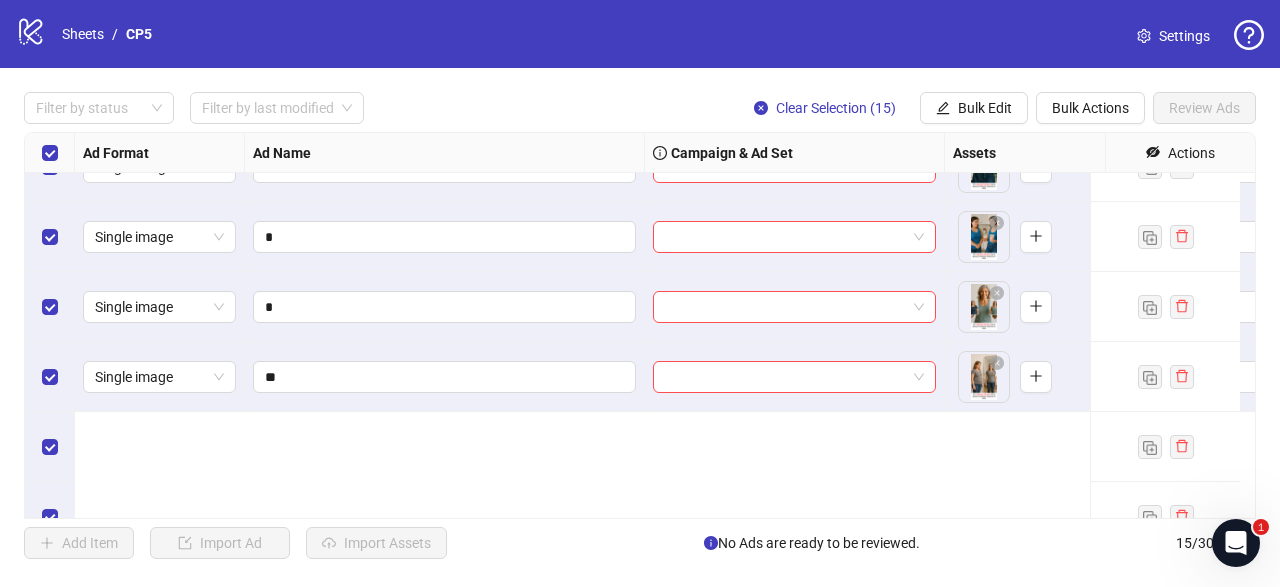 scroll, scrollTop: 281, scrollLeft: 0, axis: vertical 